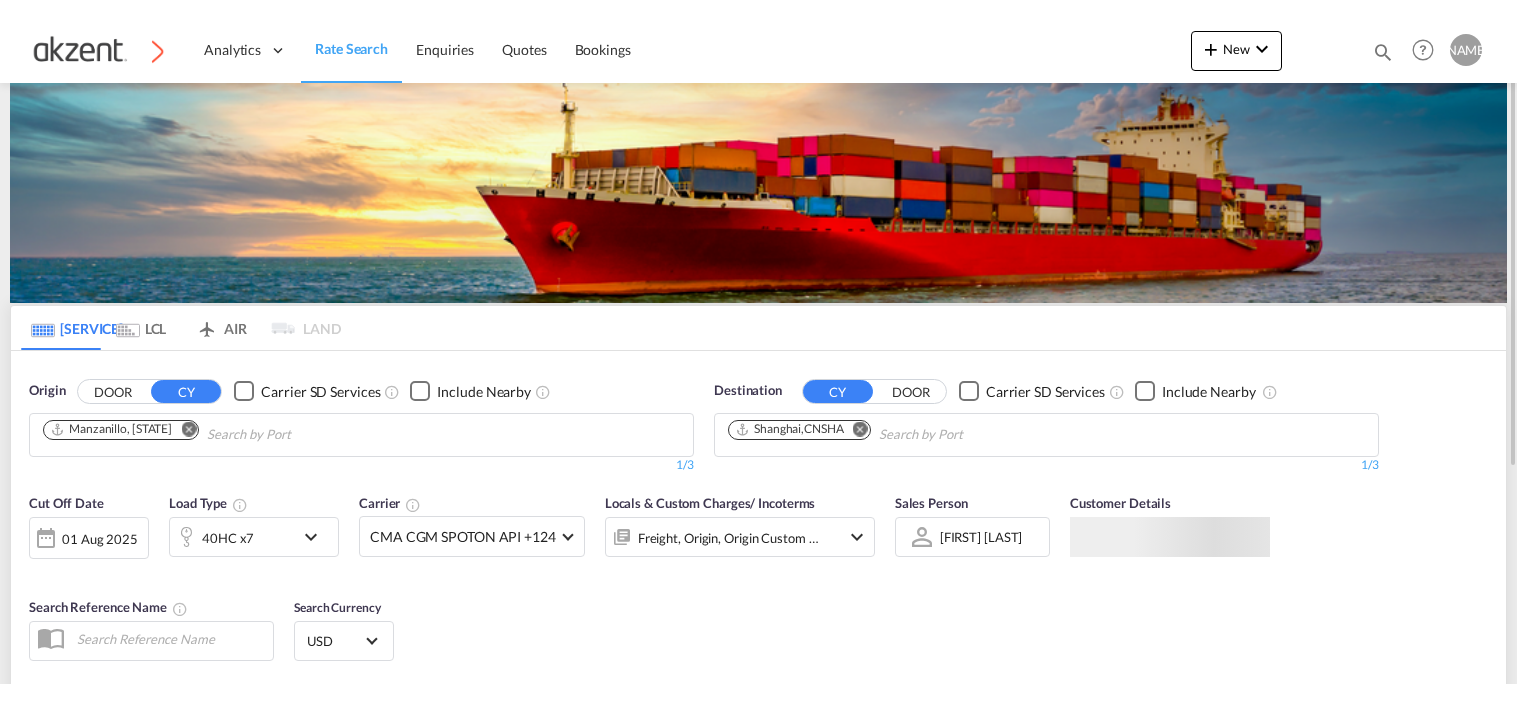 scroll, scrollTop: 0, scrollLeft: 0, axis: both 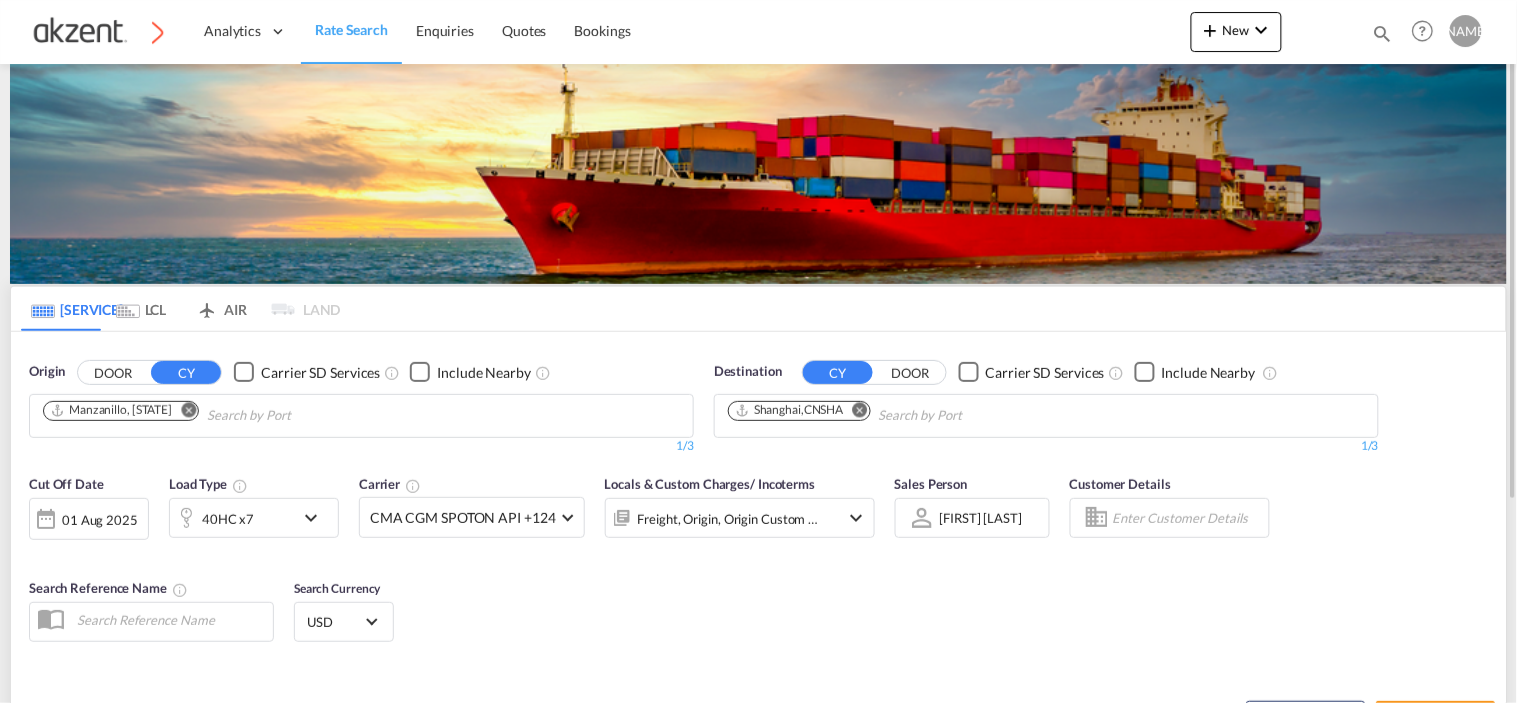 click on "AIR" at bounding box center (221, 309) 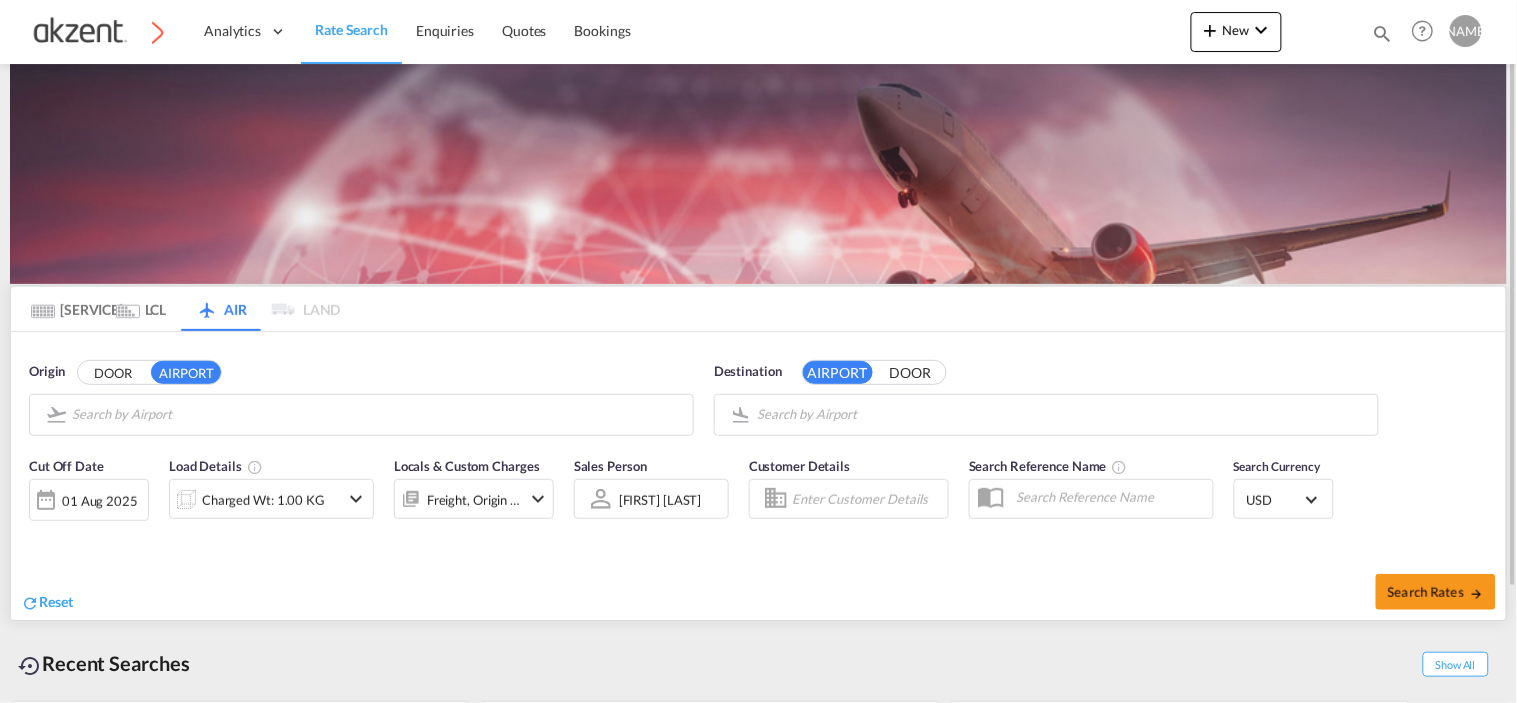 type on "[LOCATION], [LOCATION], [CODE]" 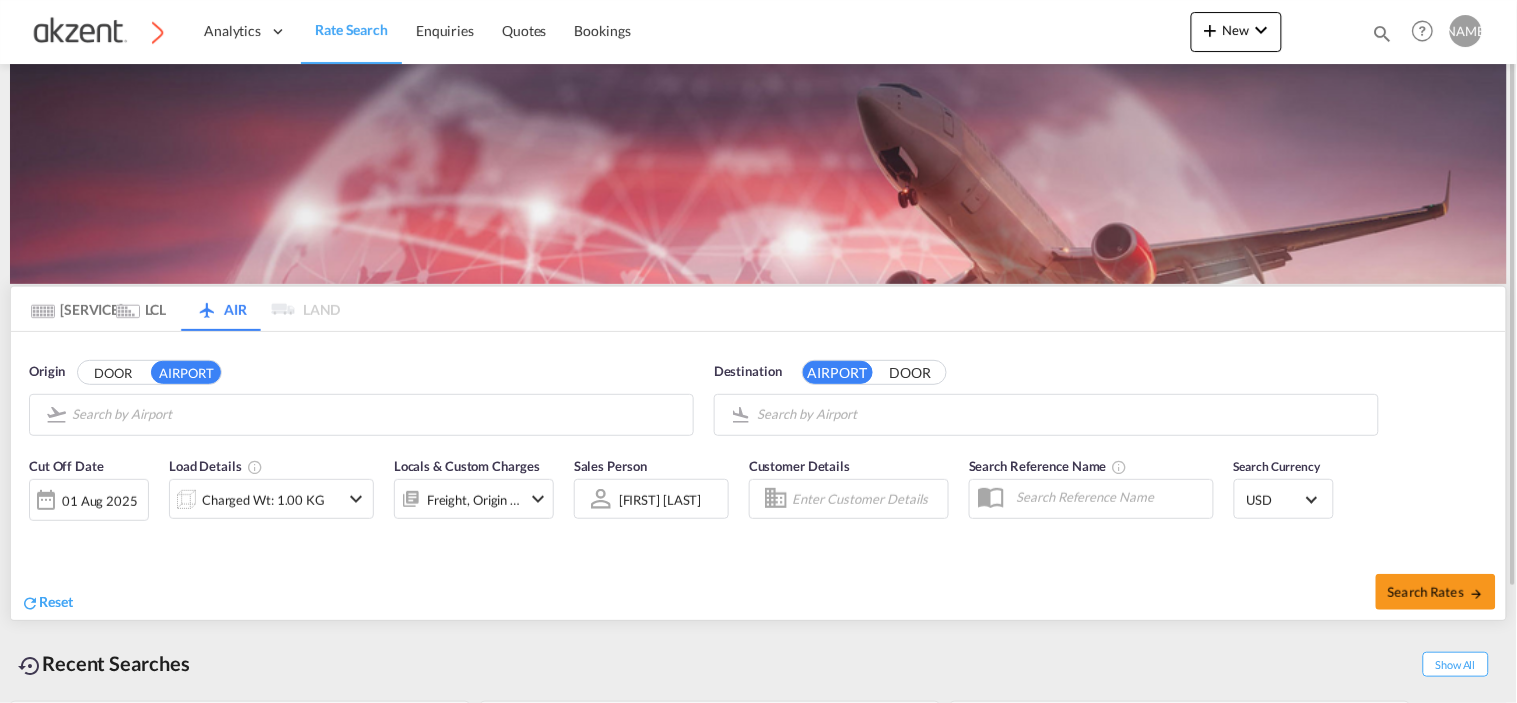 type on "Tan Son Nhat International, Ho Chi Minh City, SGN" 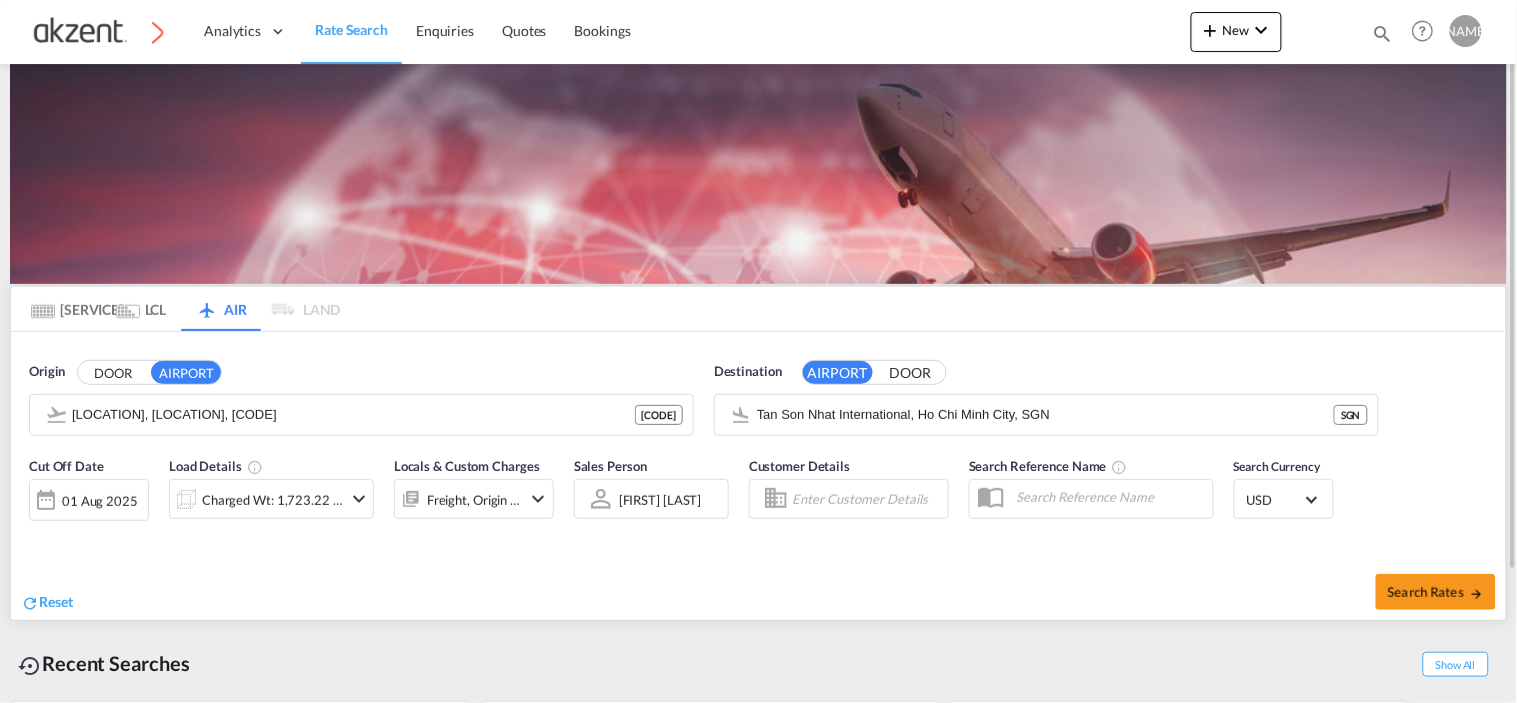 click on "Charged Wt: 1,723.22 KG" at bounding box center (272, 500) 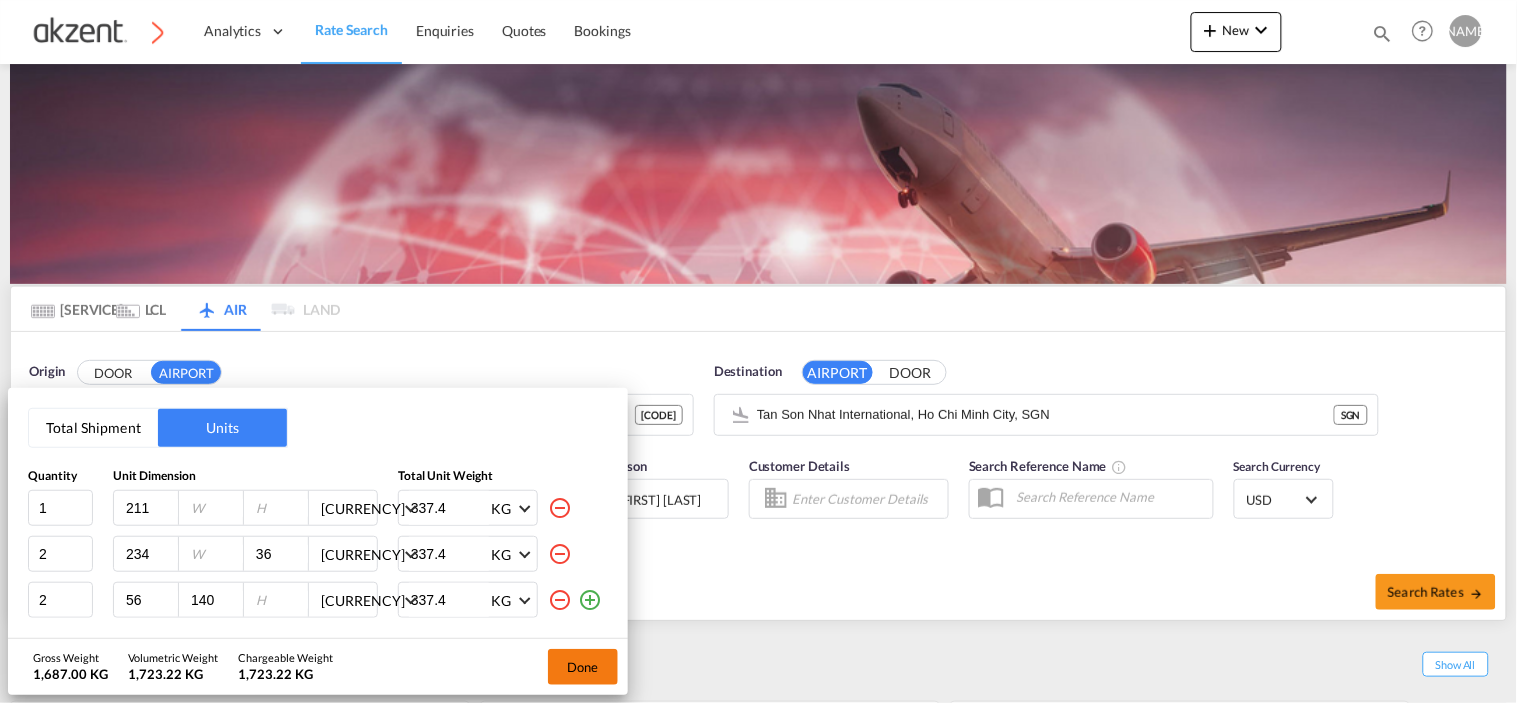 click on "Done" at bounding box center [583, 667] 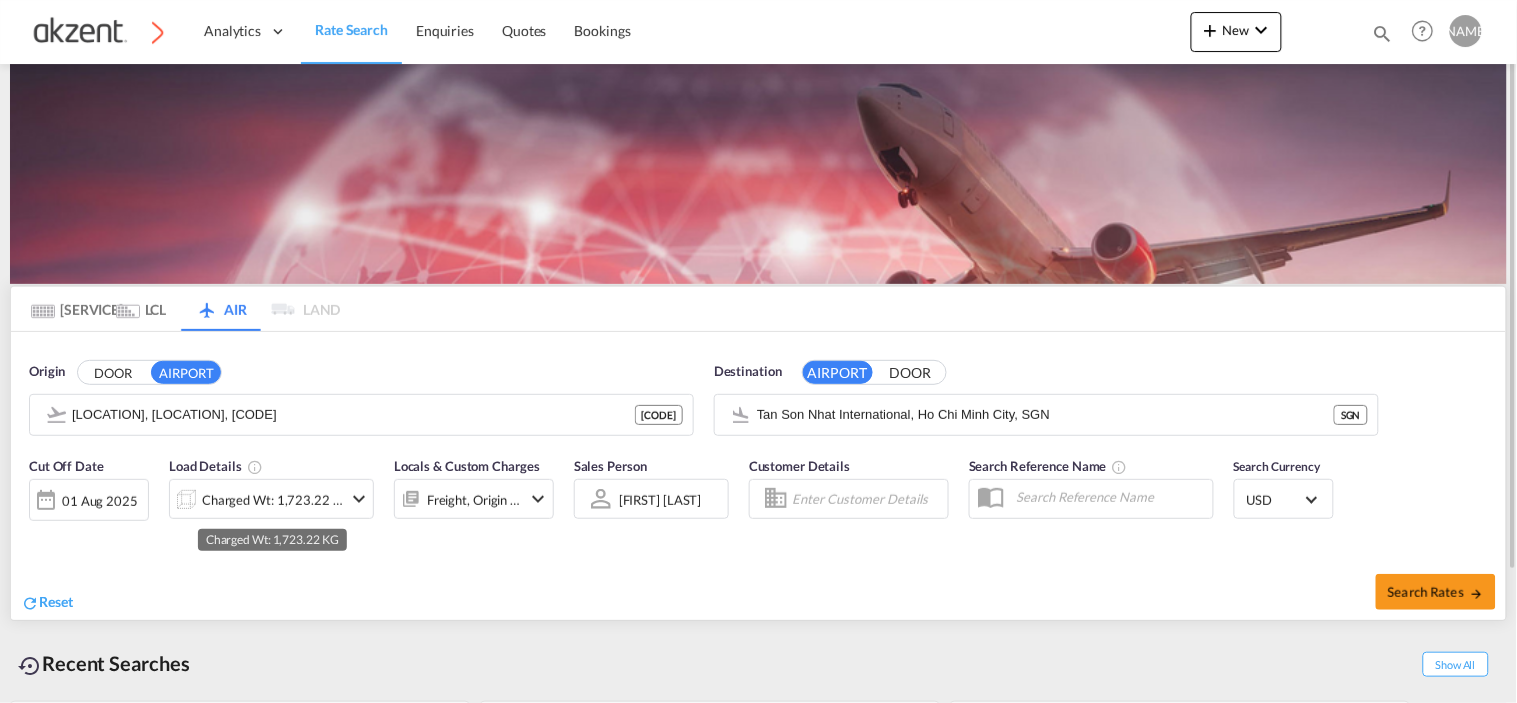 click on "Charged Wt: 1,723.22 KG" at bounding box center [272, 500] 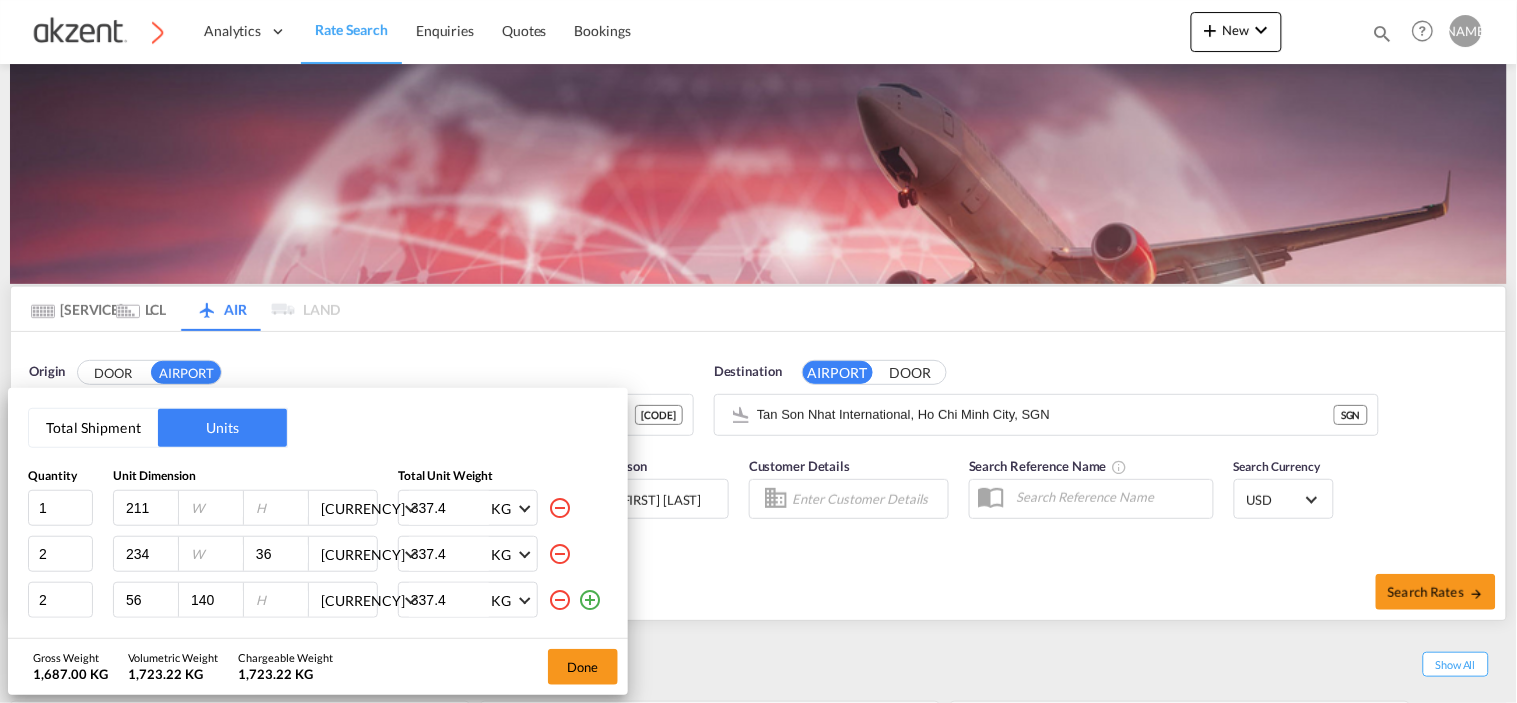 click on "Total Shipment
Units Quantity Unit Dimension Total Unit Weight
[NUMBER] [NUMBER] [NUMBER] [NUMBER] CMS
CMS Inches [WEIGHT] KG
KG LB
[NUMBER] [NUMBER] [NUMBER] [NUMBER] CMS
CMS Inches [WEIGHT] KG
KG LB
[NUMBER] [NUMBER] [NUMBER] [NUMBER] CMS
CMS Inches [WEIGHT] KG
KG LB
Gross Weight
[WEIGHT]
Volumetric Weight
[WEIGHT]
Chargeable Weight
[WEIGHT]
Done" at bounding box center (758, 351) 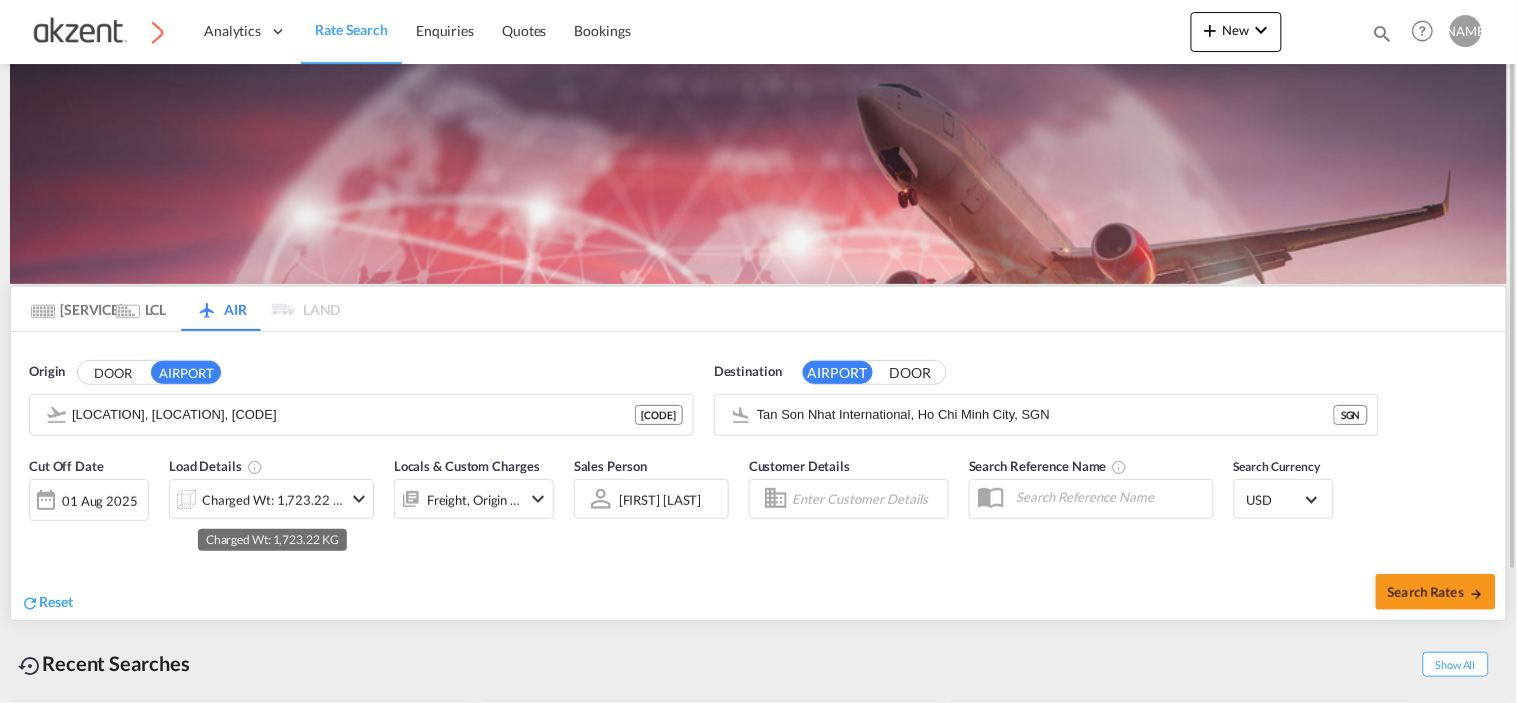 click on "Charged Wt: 1,723.22 KG" at bounding box center (272, 500) 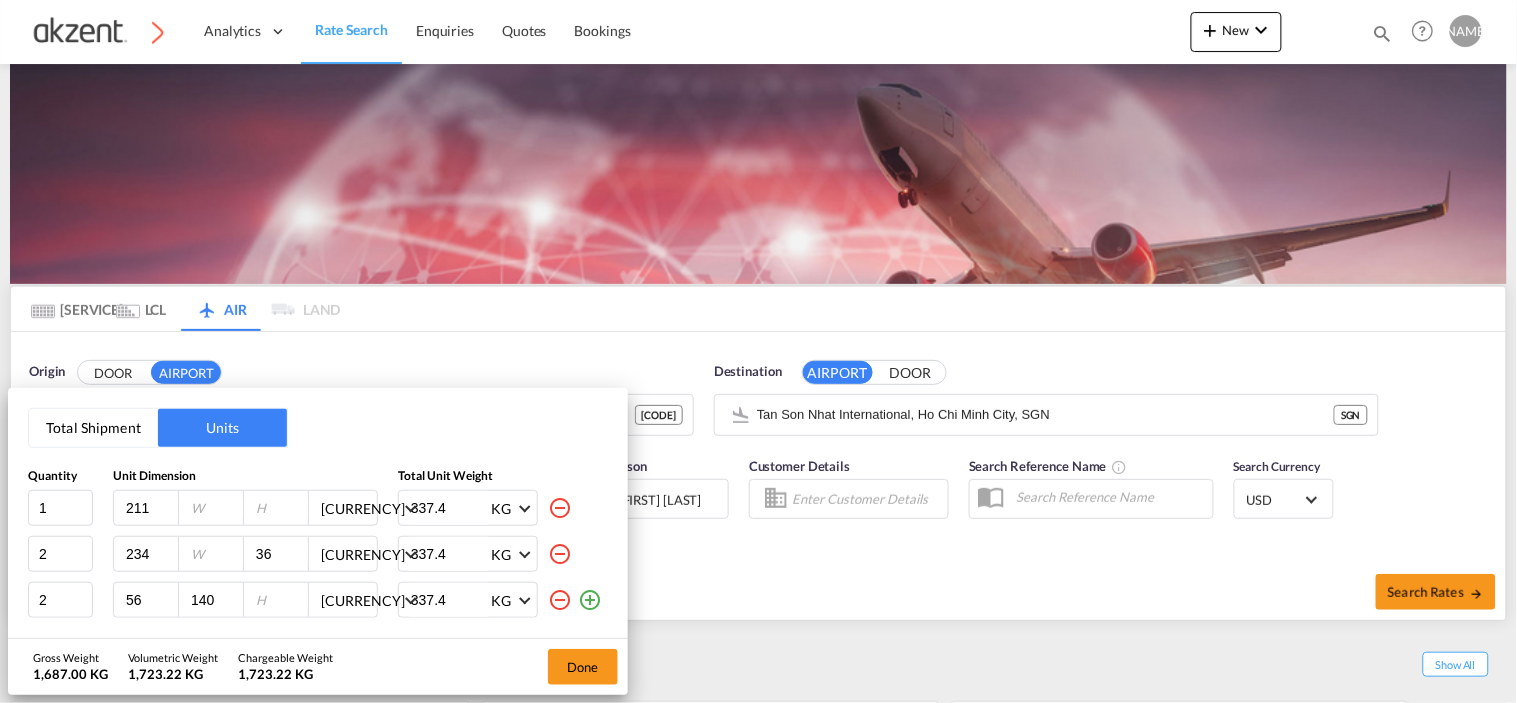 click on "Total Shipment" at bounding box center (93, 428) 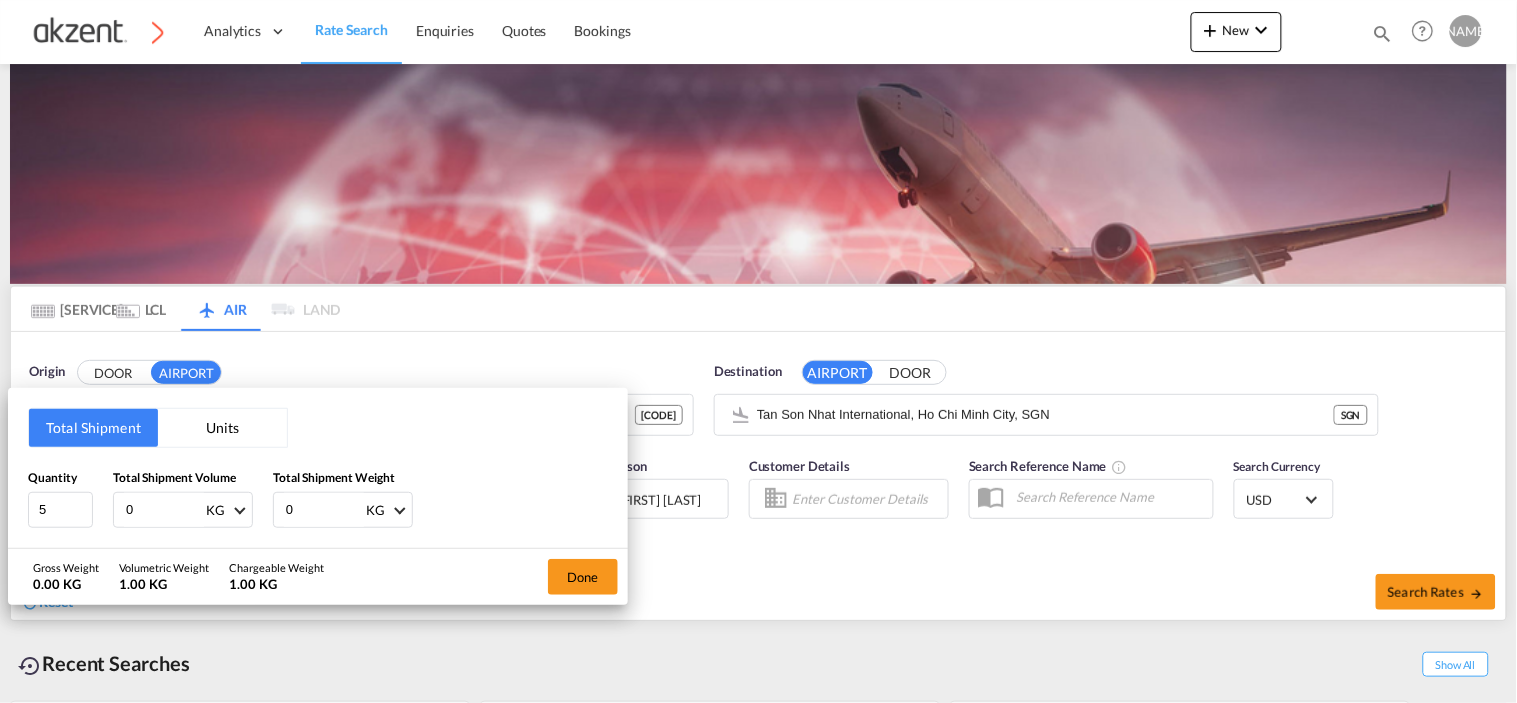 click on "0" at bounding box center [164, 510] 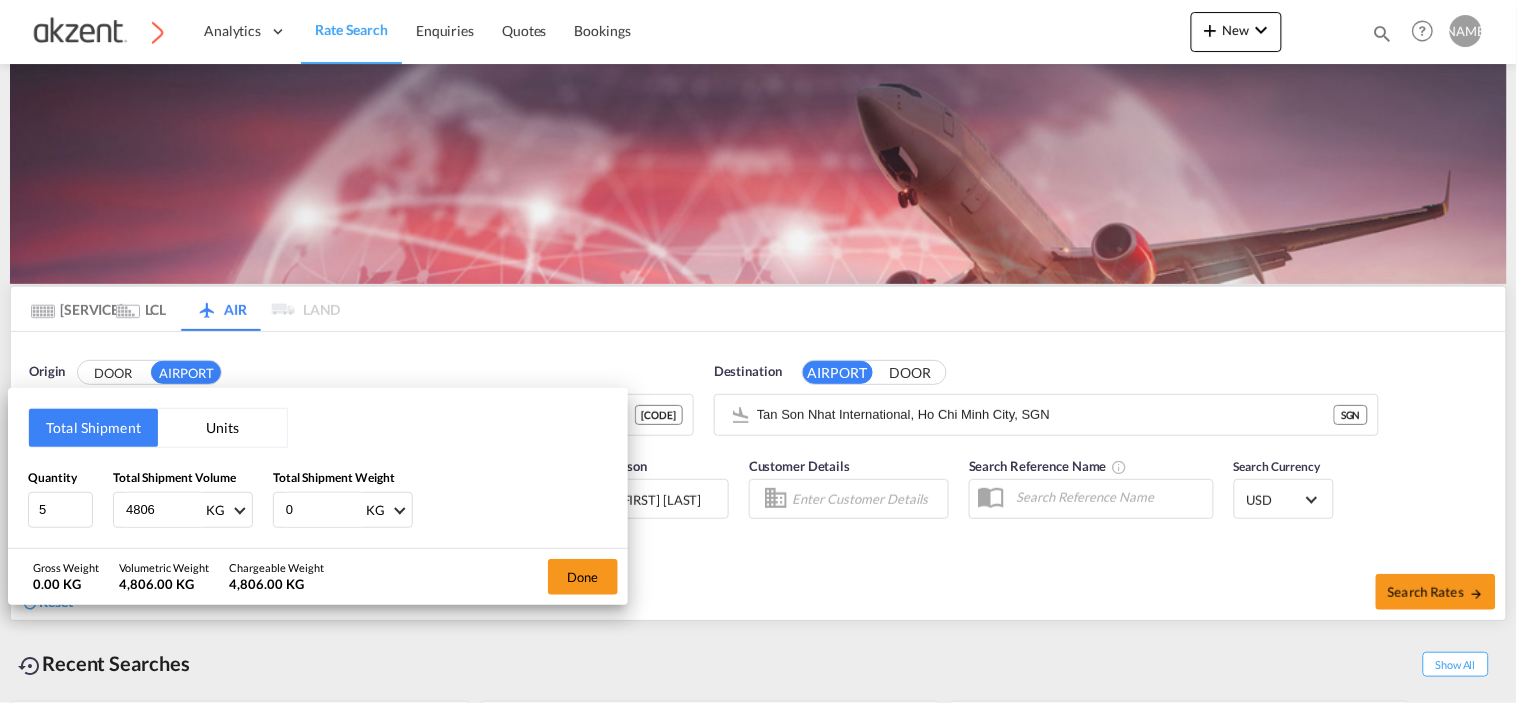 type on "4806" 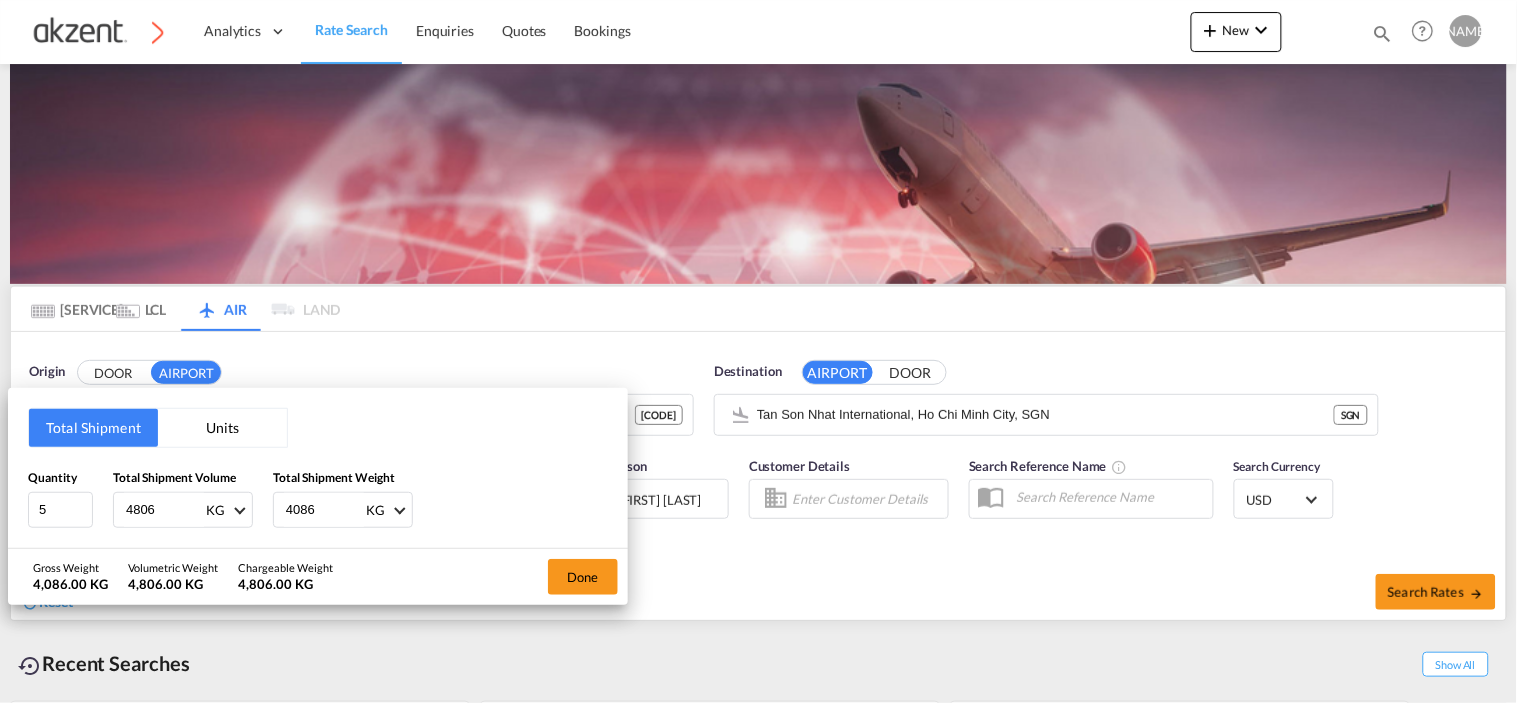 type on "4086" 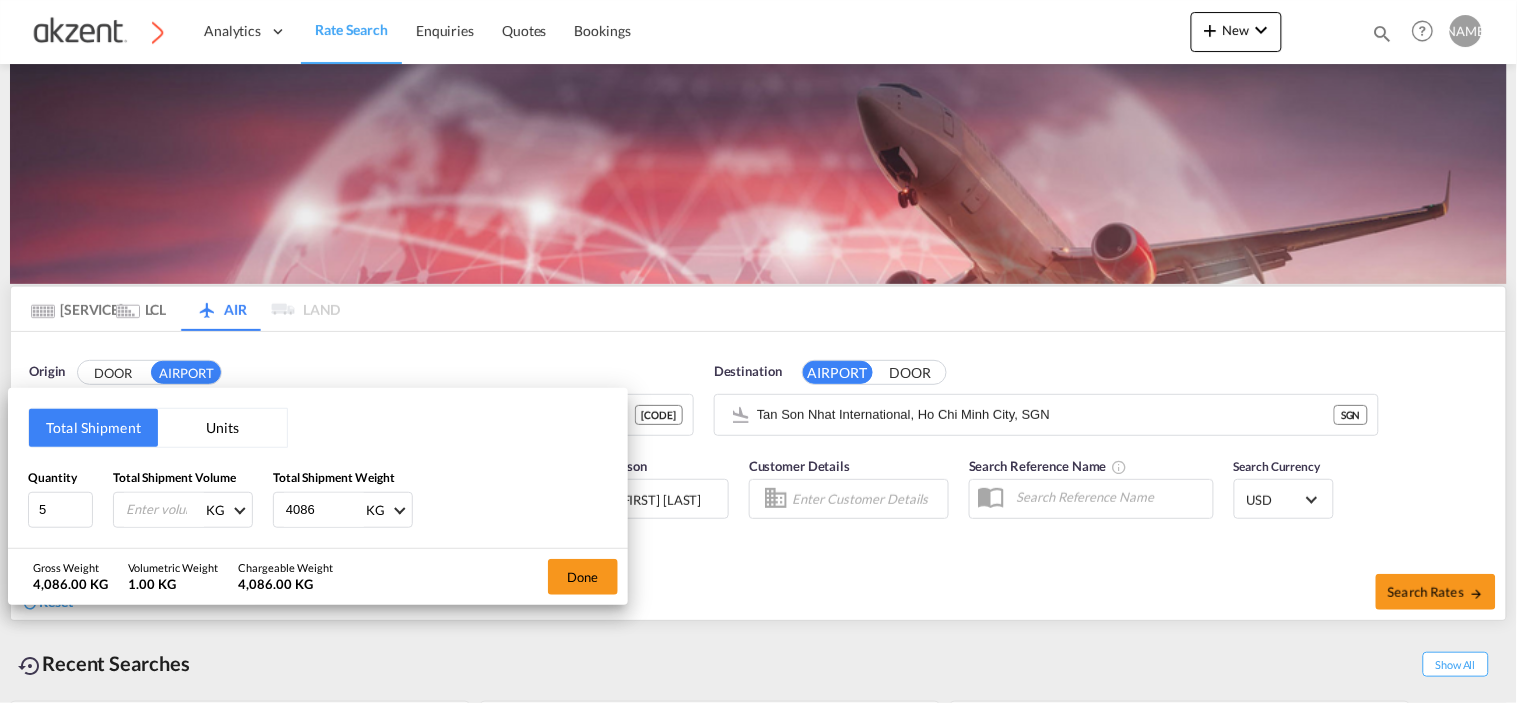 type 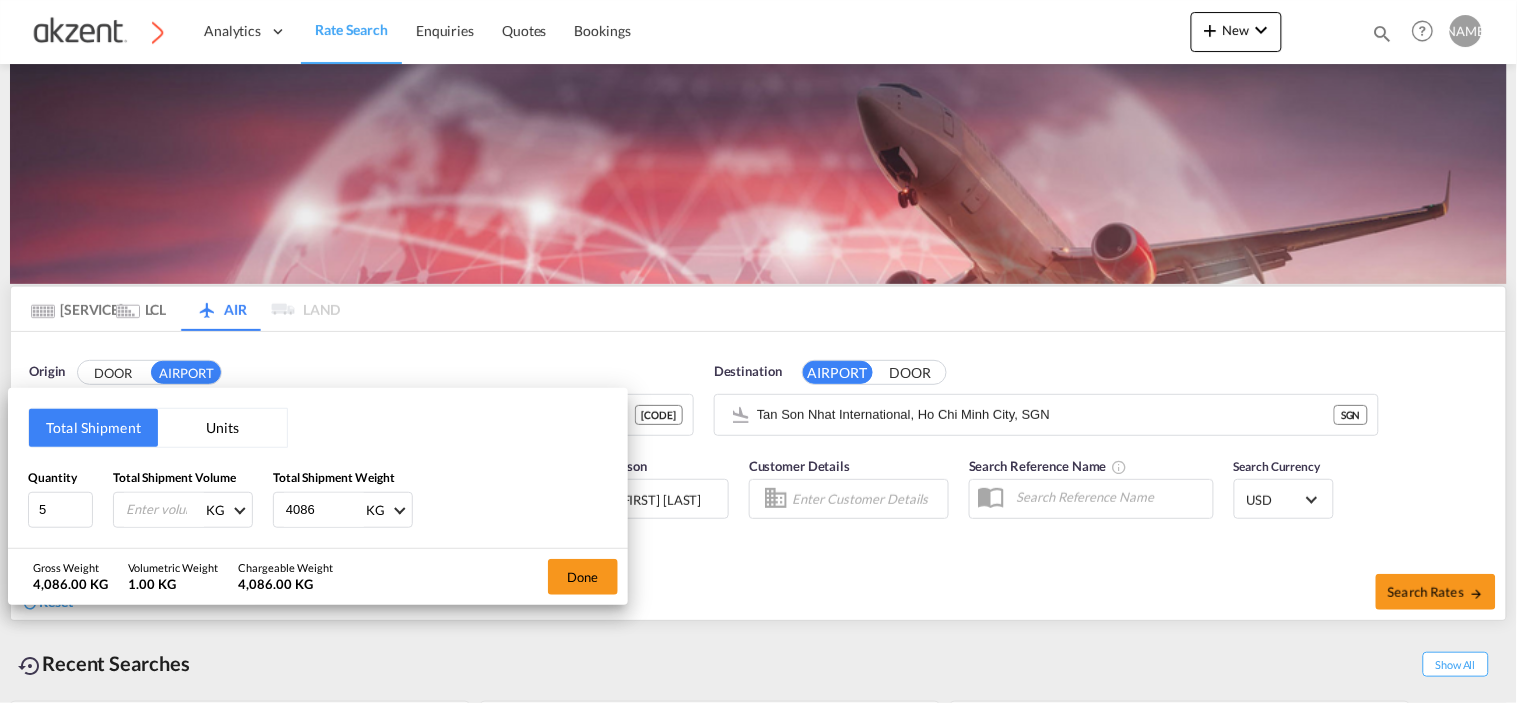 click on "Total Shipment
Units Quantity [NUMBER] Total Shipment Volume KG
CBM CFT KG LB
Total Shipment Weight [NUMBER] KG
KG LB Gross Weight
[NUMBER].[NUMBER] KG
Volumetric Weight
[NUMBER].[NUMBER] KG
Chargeable Weight
[NUMBER].[NUMBER] KG
Done" at bounding box center [758, 351] 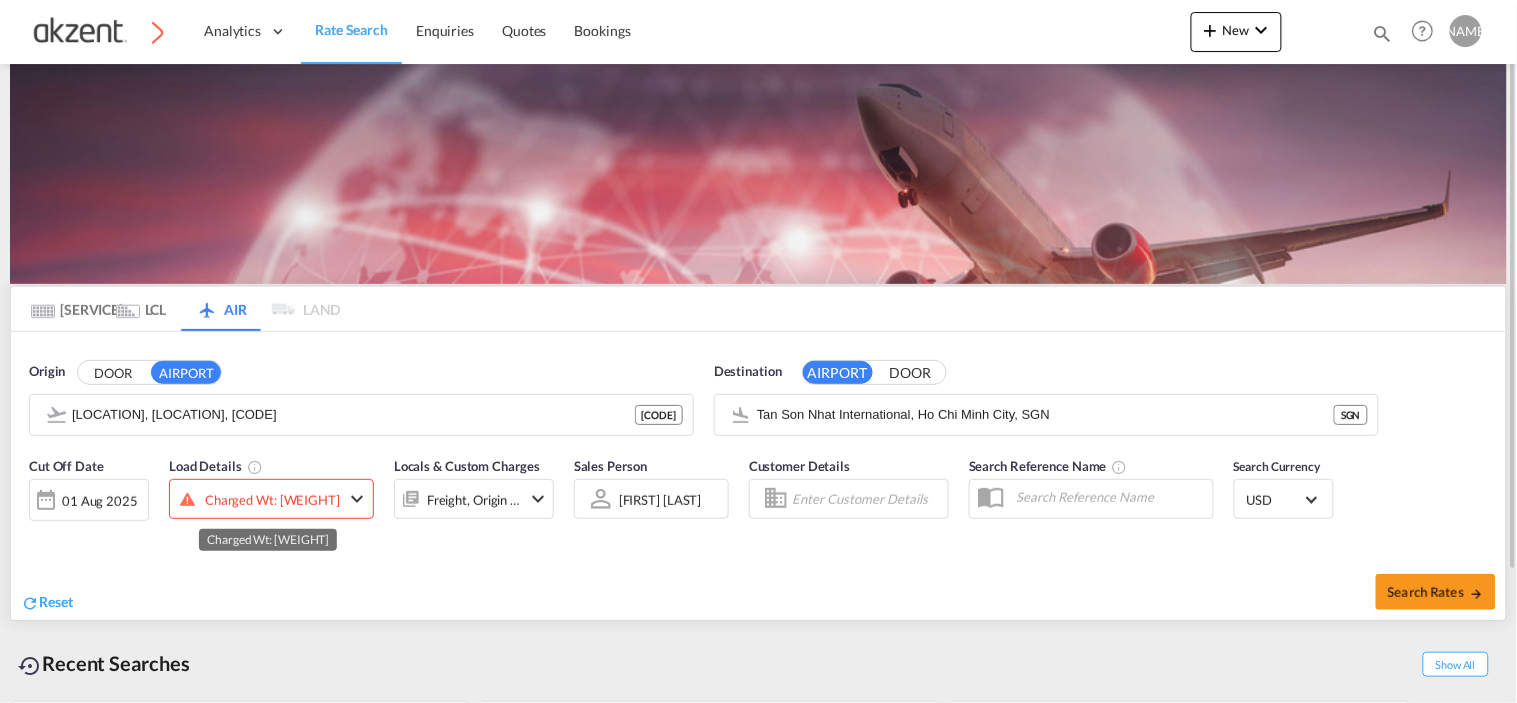 click on "Charged Wt: [WEIGHT]" at bounding box center [272, 500] 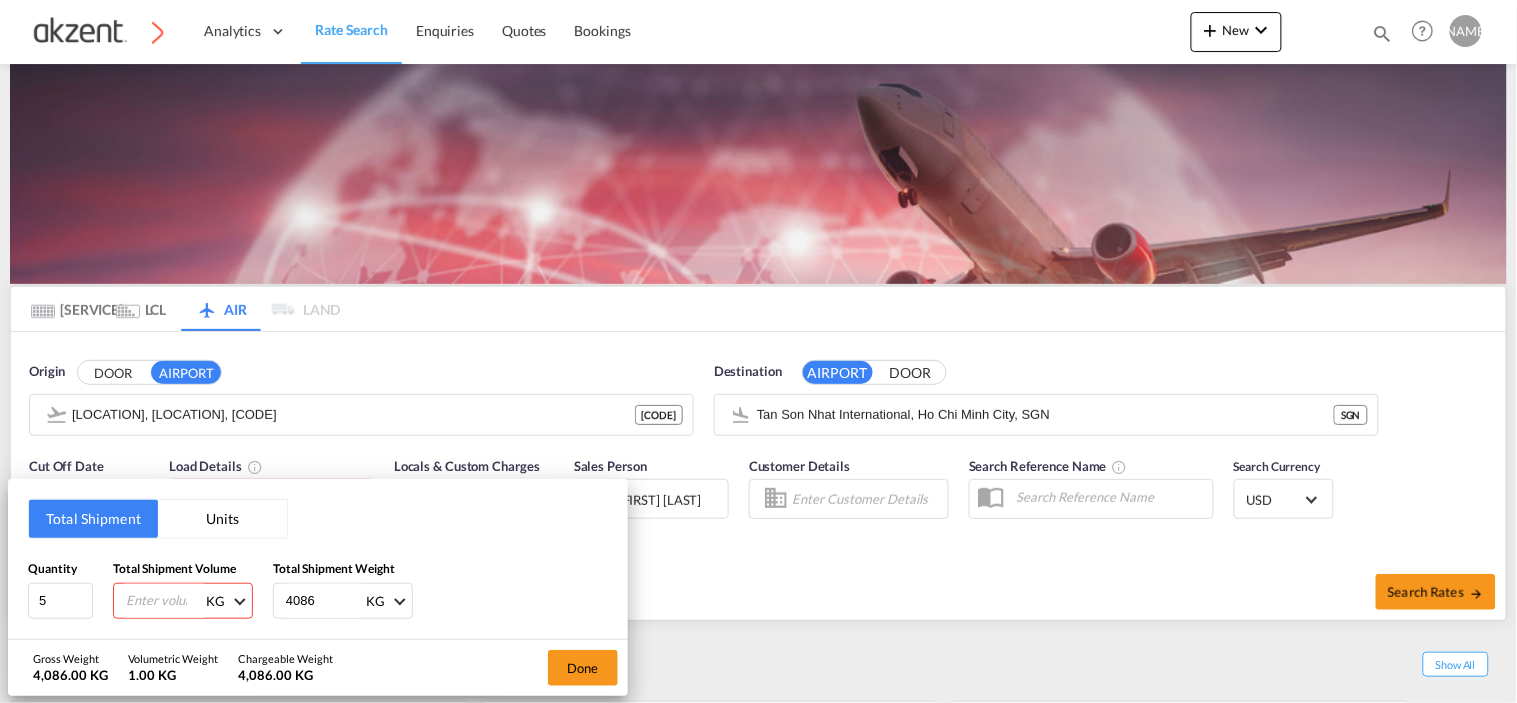 click at bounding box center [164, 601] 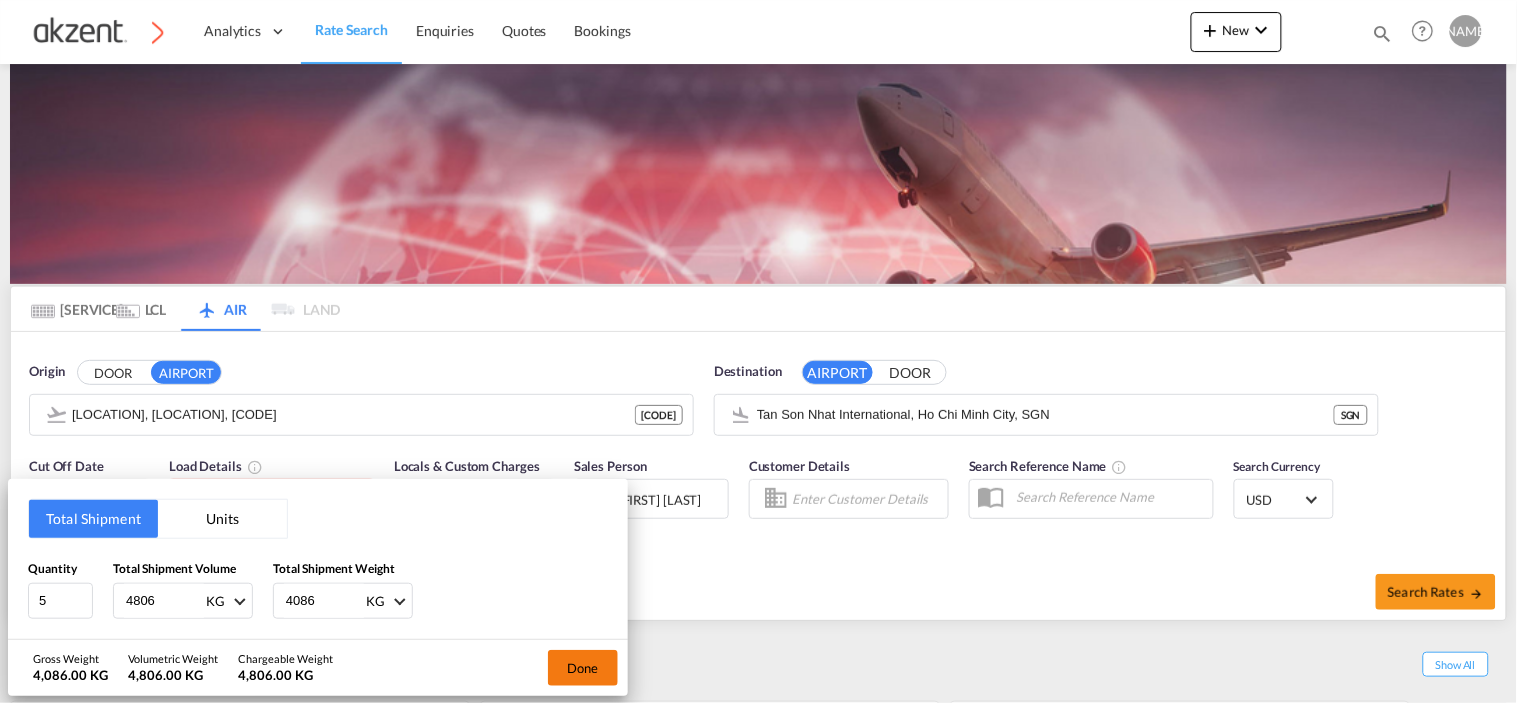 type on "4806" 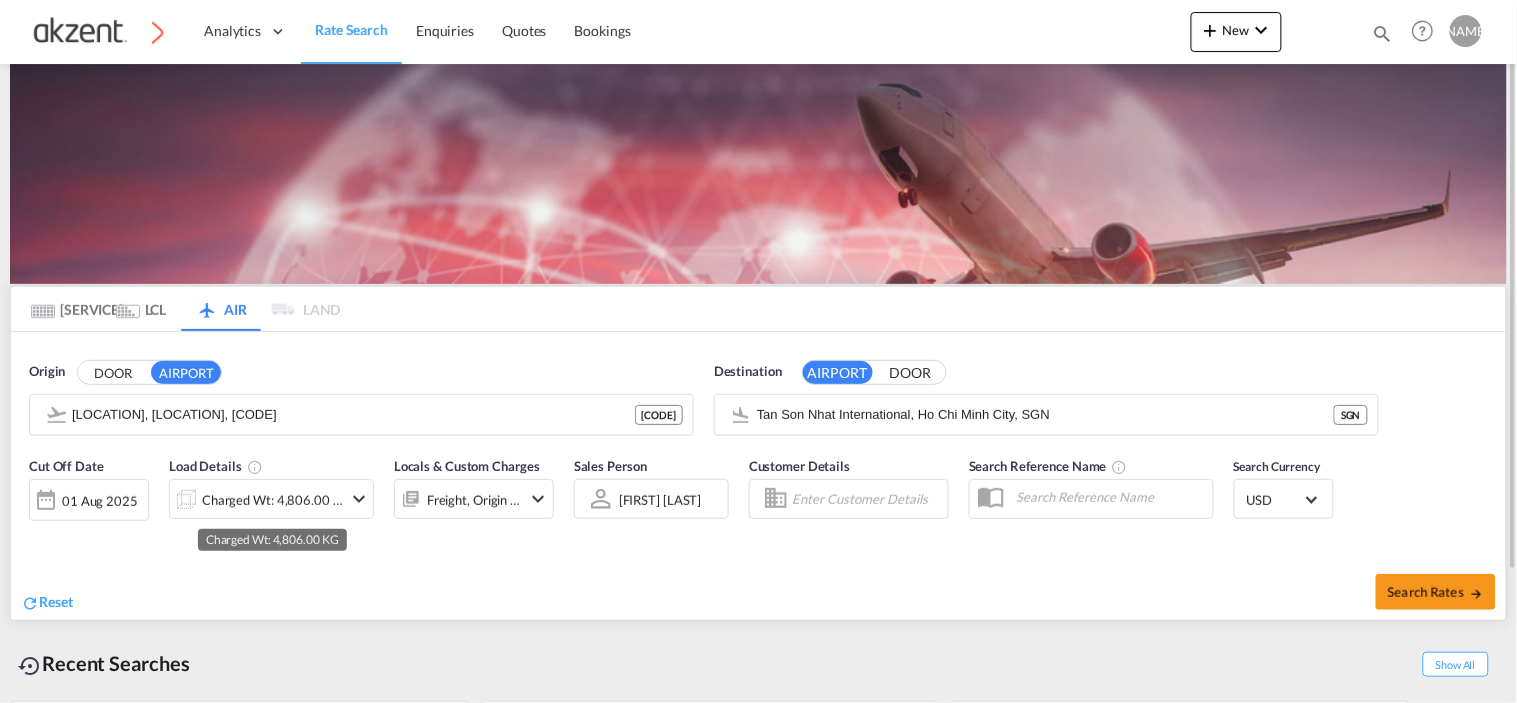 click on "Charged Wt: 4,806.00 KG" at bounding box center (272, 500) 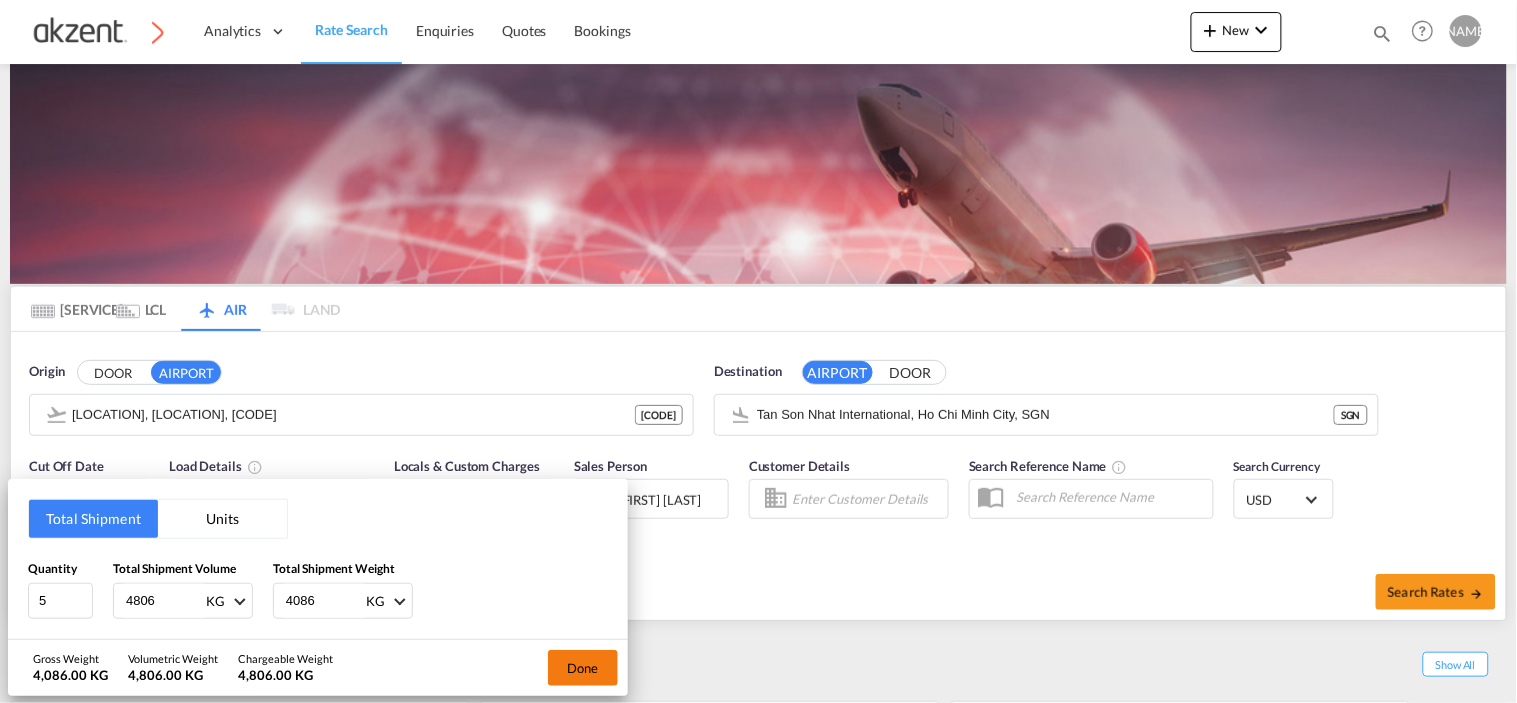 click on "Done" at bounding box center (583, 668) 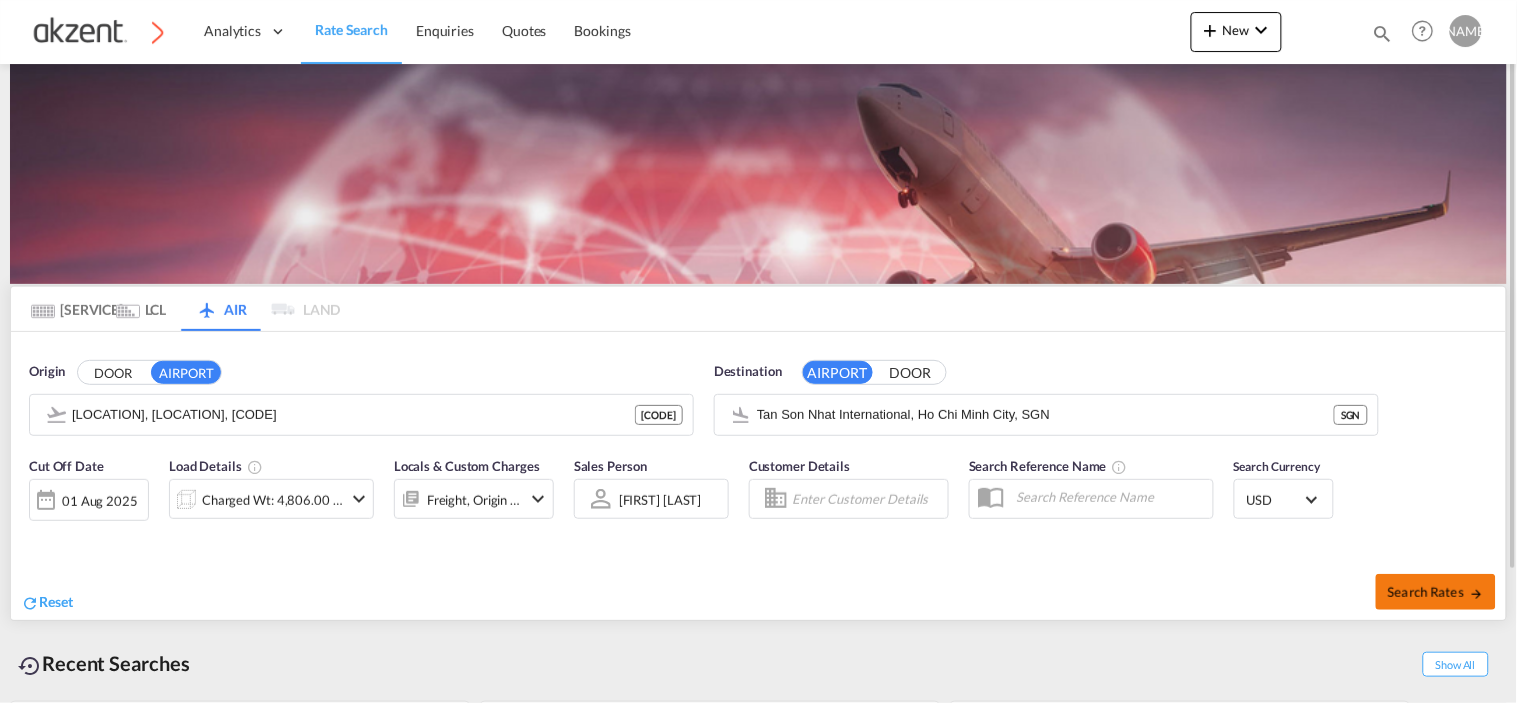 click on "Search Rates" at bounding box center (1436, 592) 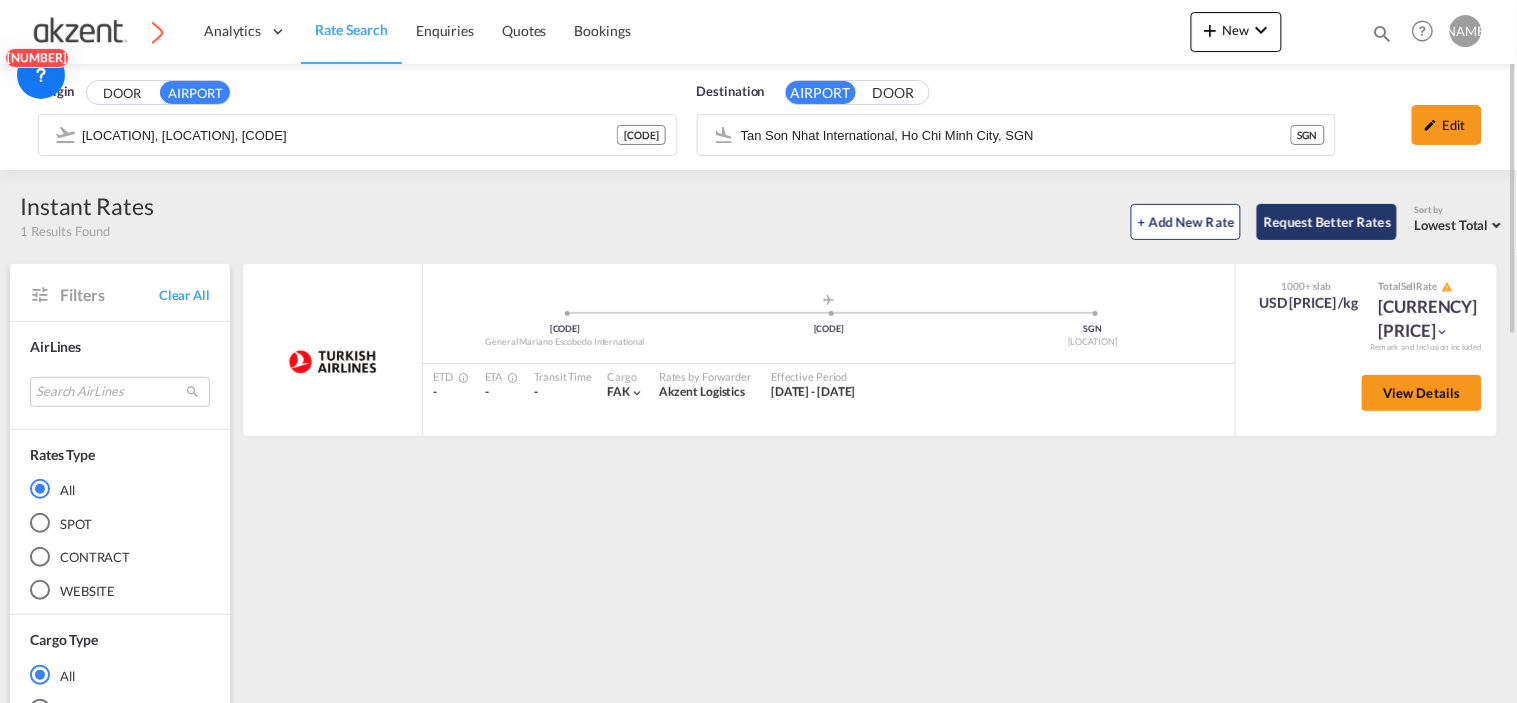 click on "Request Better Rates" at bounding box center [1327, 222] 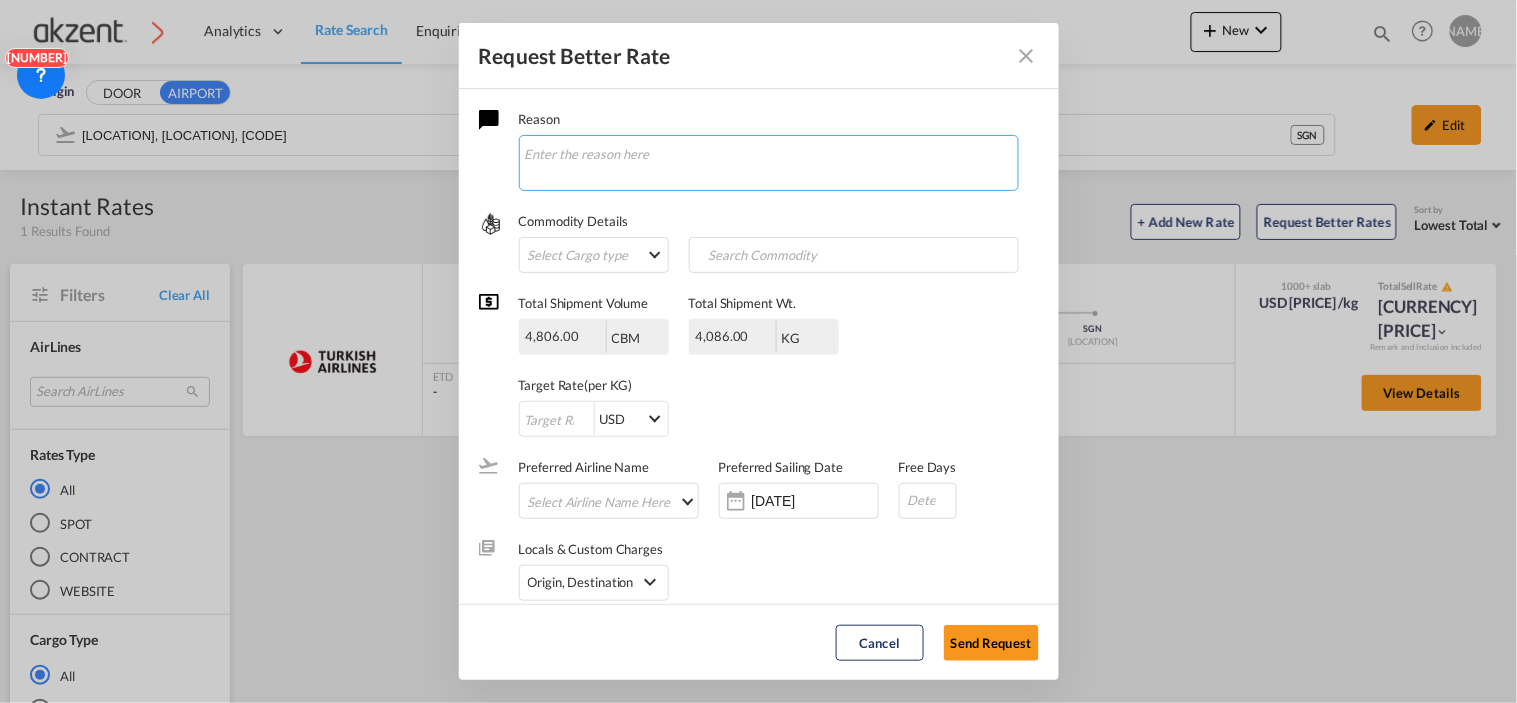 click at bounding box center [769, 163] 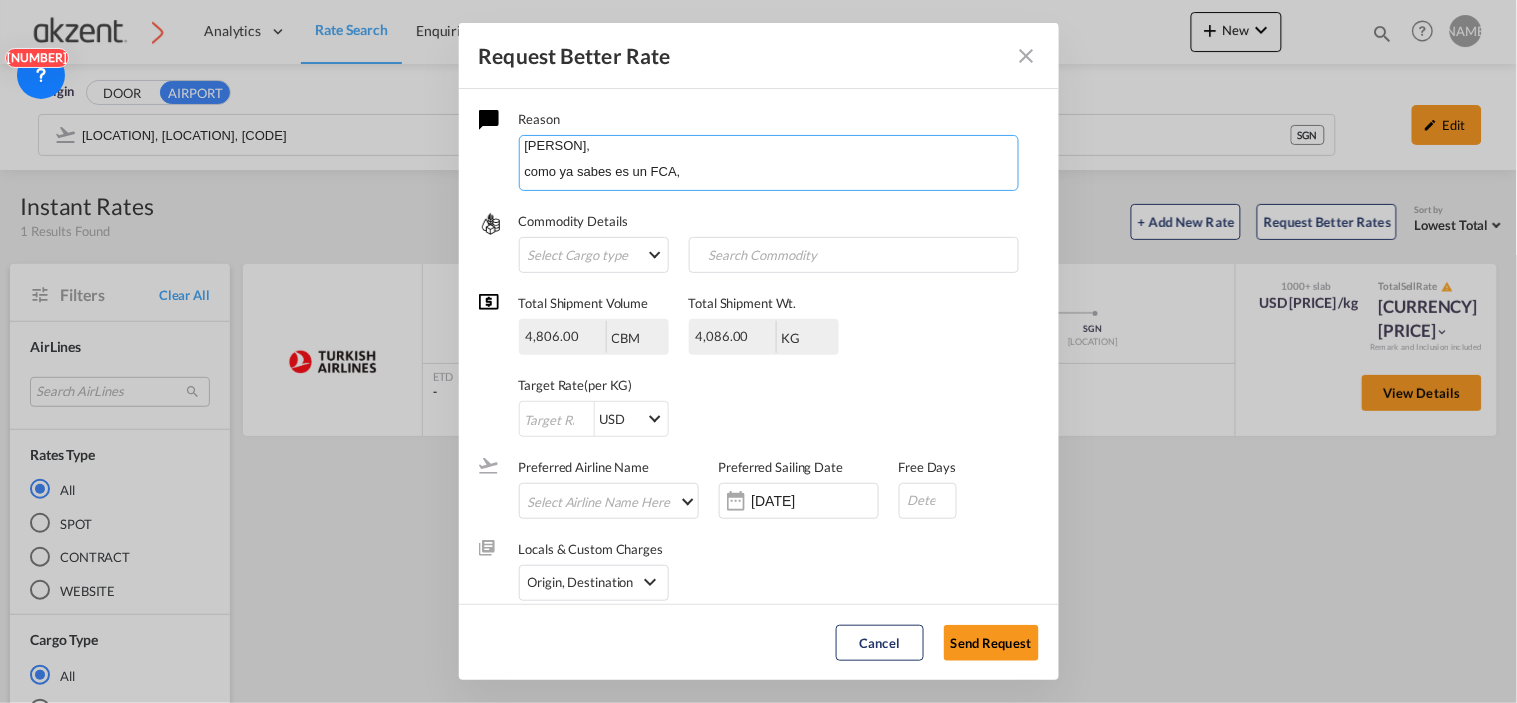 paste on "DESTINATION [LOCATION] / [CODE] AIRPORT
VOL [NUMBER] Wood Crates – [WEIGHT]CBM – [WEIGHT] KGS
COM Machinery ( new 100%)
GW [WEIGHT]  KGS
number of pkg	L ( cm)	W (cm)	H (cm)
[NUMBER]	[NUMBER]	[NUMBER]	[NUMBER]
[NUMBER]	[NUMBER]	[NUMBER]	[NUMBER]
[NUMBER]	[NUMBER]	[NUMBER]	[NUMBER]
TOTAL [NUMBER] W/CRATES" 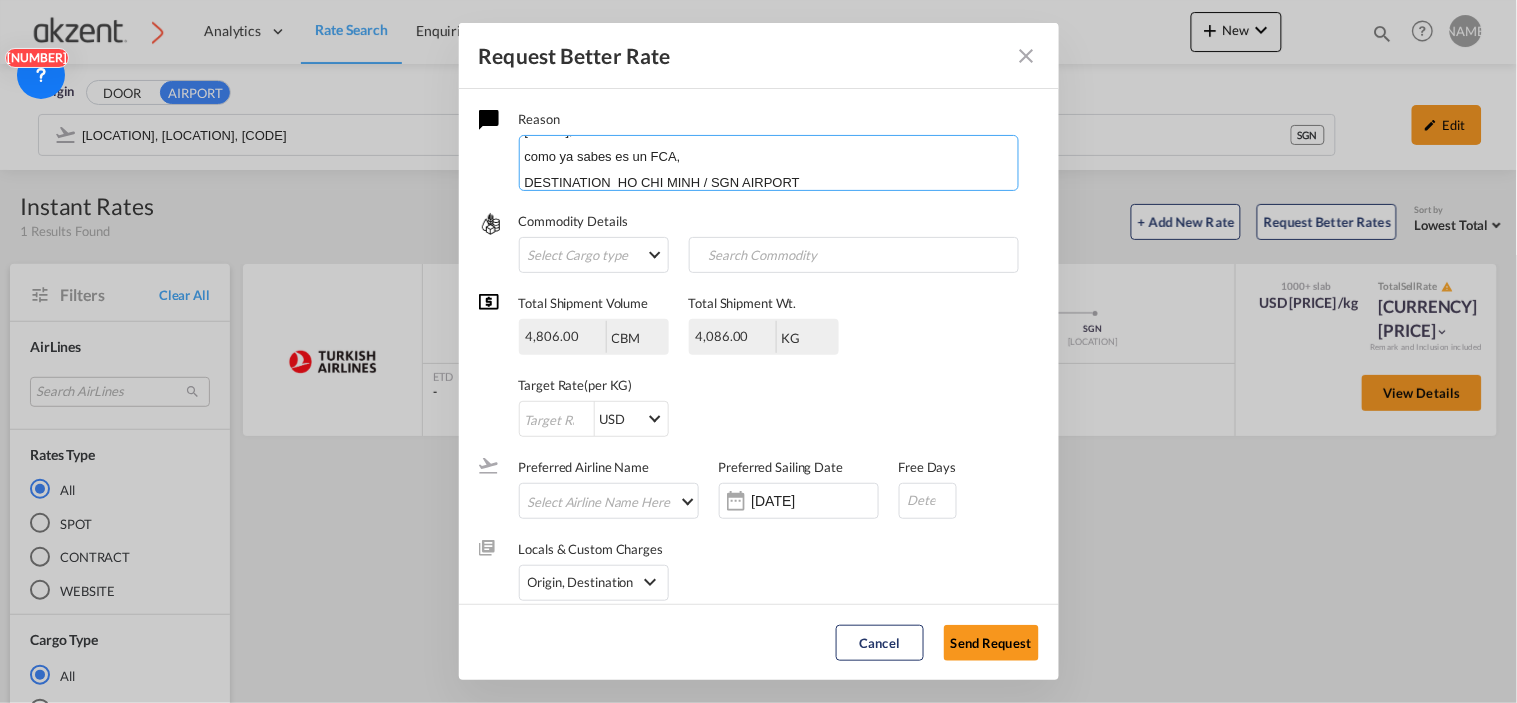 scroll, scrollTop: 310, scrollLeft: 0, axis: vertical 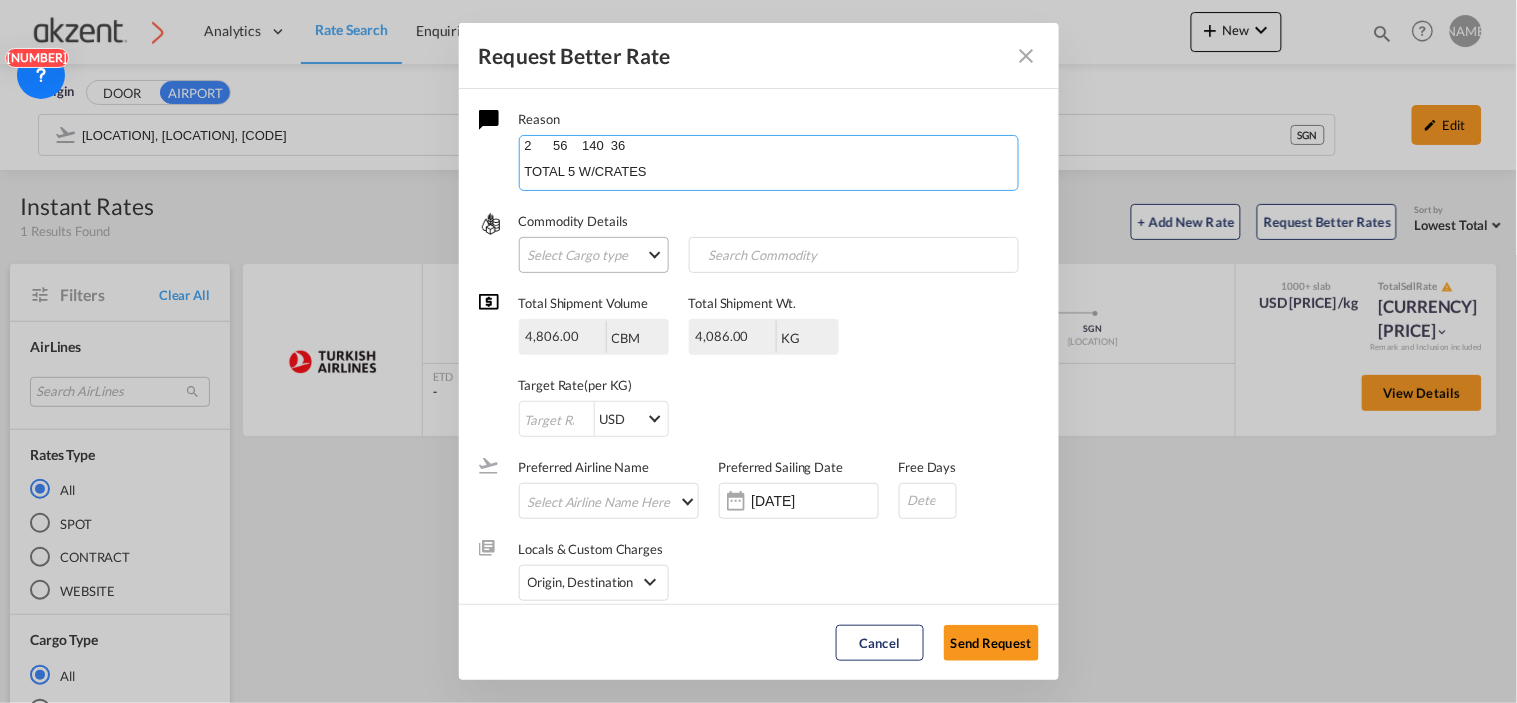 type on "[NAME],
como ya sabes es un FCA,
DESTINATION  HO CHI MINH / SGN AIRPORT
VOL      5 Wood Crates – 10.1CBM – 1687 KGS
COM    Machinery ( new 100%)
GW      1687  KGS
number of pkg	L ( cm)	W (cm)	H (cm)
1	211	160	229
2	234	112	36
2	56	140	36
TOTAL 5 W/CRATES" 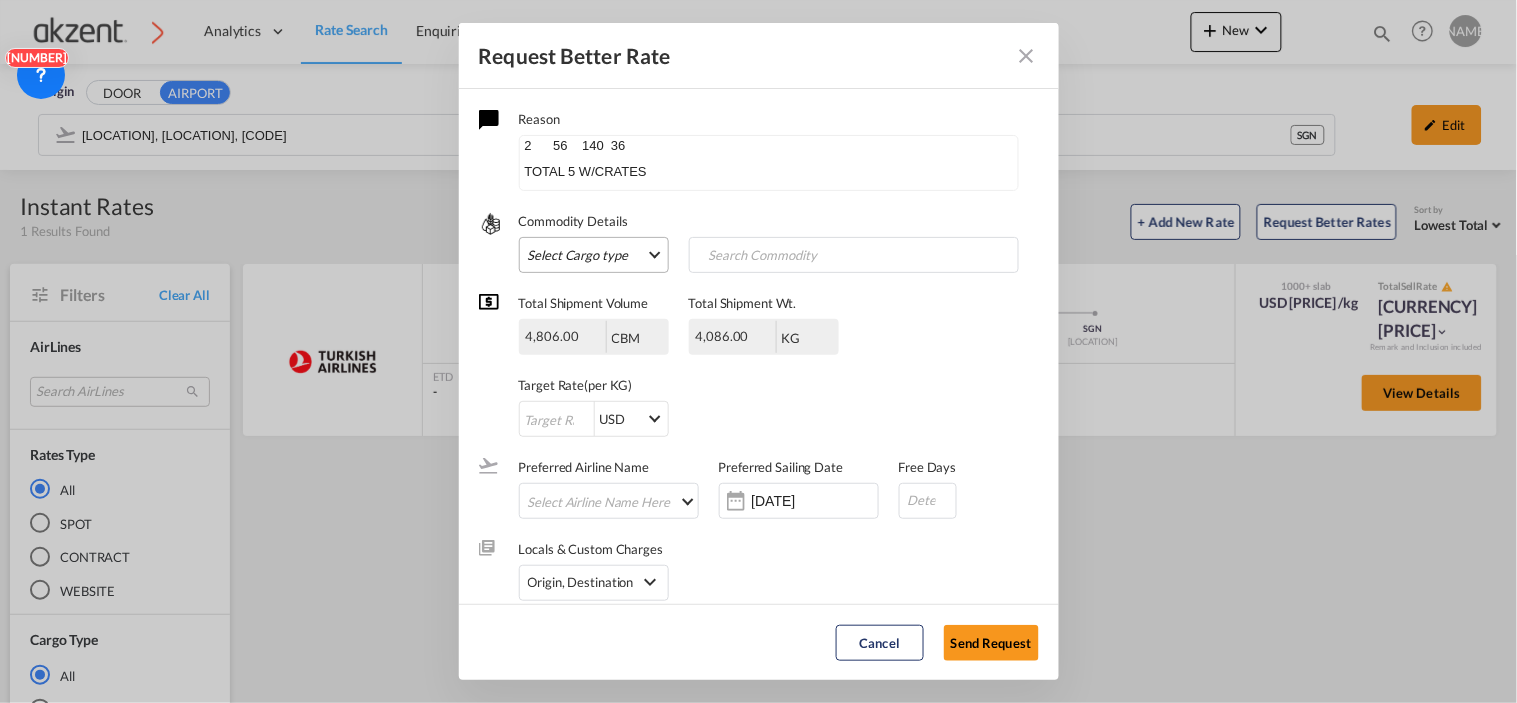 click on "Select Cargo type   FAK GCR GDSM General Cargo Hazardous Cargo Ambient Foodstuff Chilled Frozen Perishables Flexibags Out of Gauge Others Group NAC NAC Vehicles" at bounding box center (594, 255) 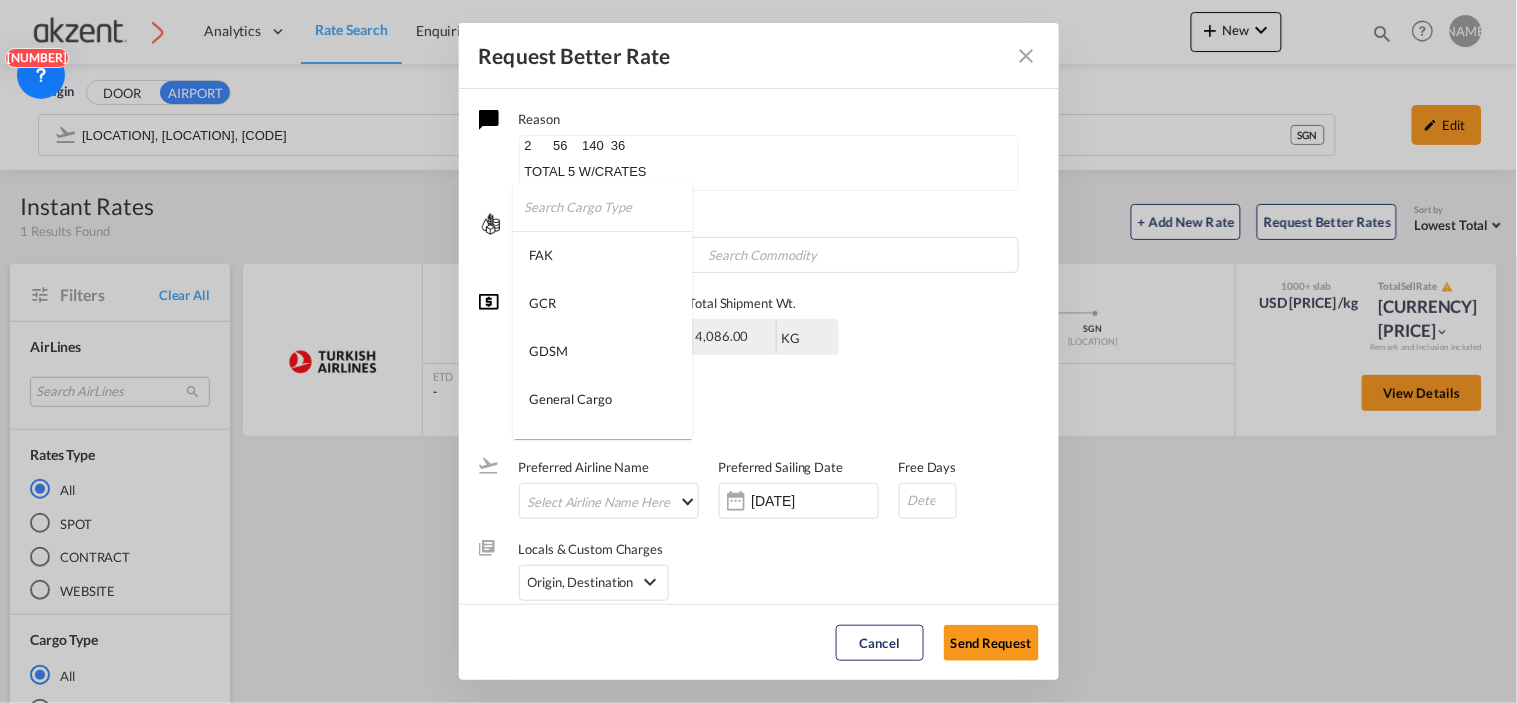 type on "[OBJECT]" 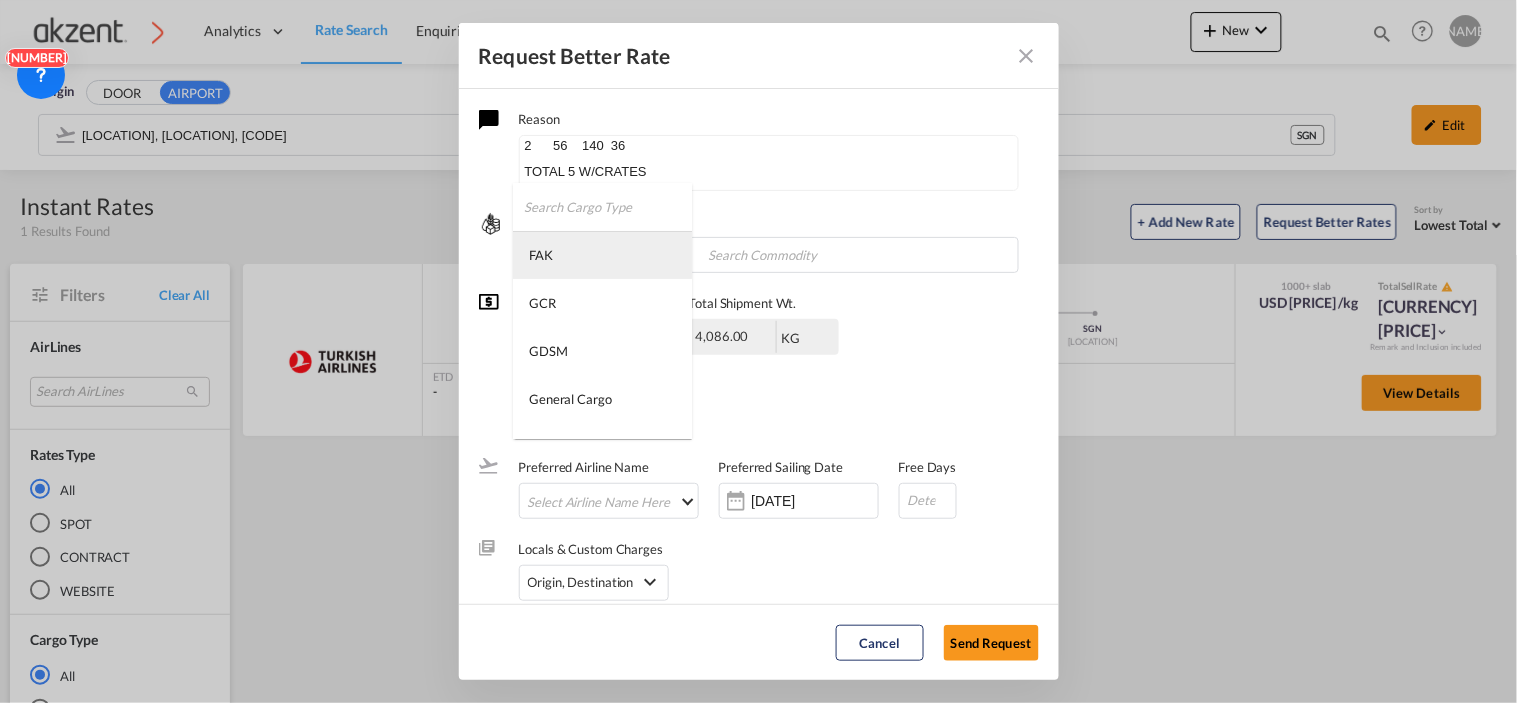 click on "FAK" at bounding box center (602, 255) 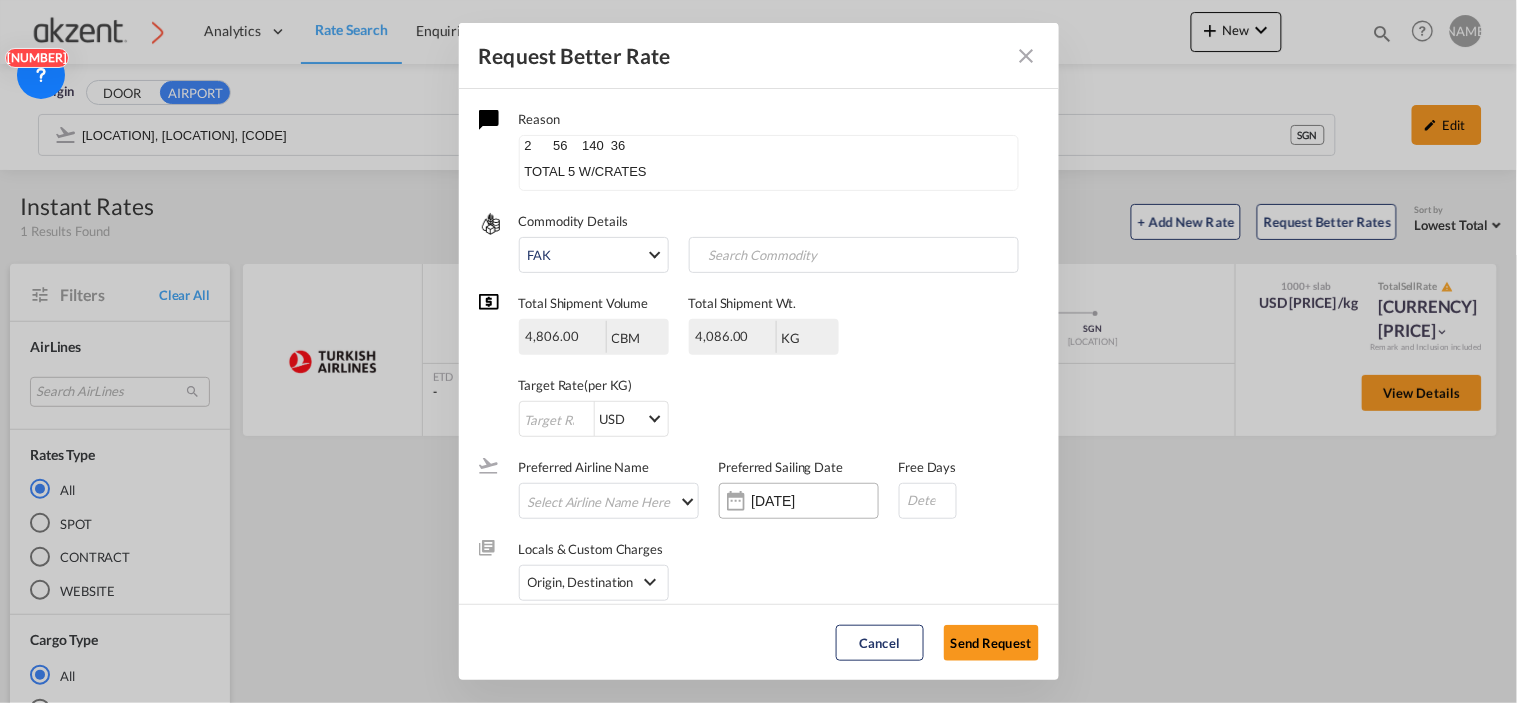 click on "[DATE]" at bounding box center (815, 501) 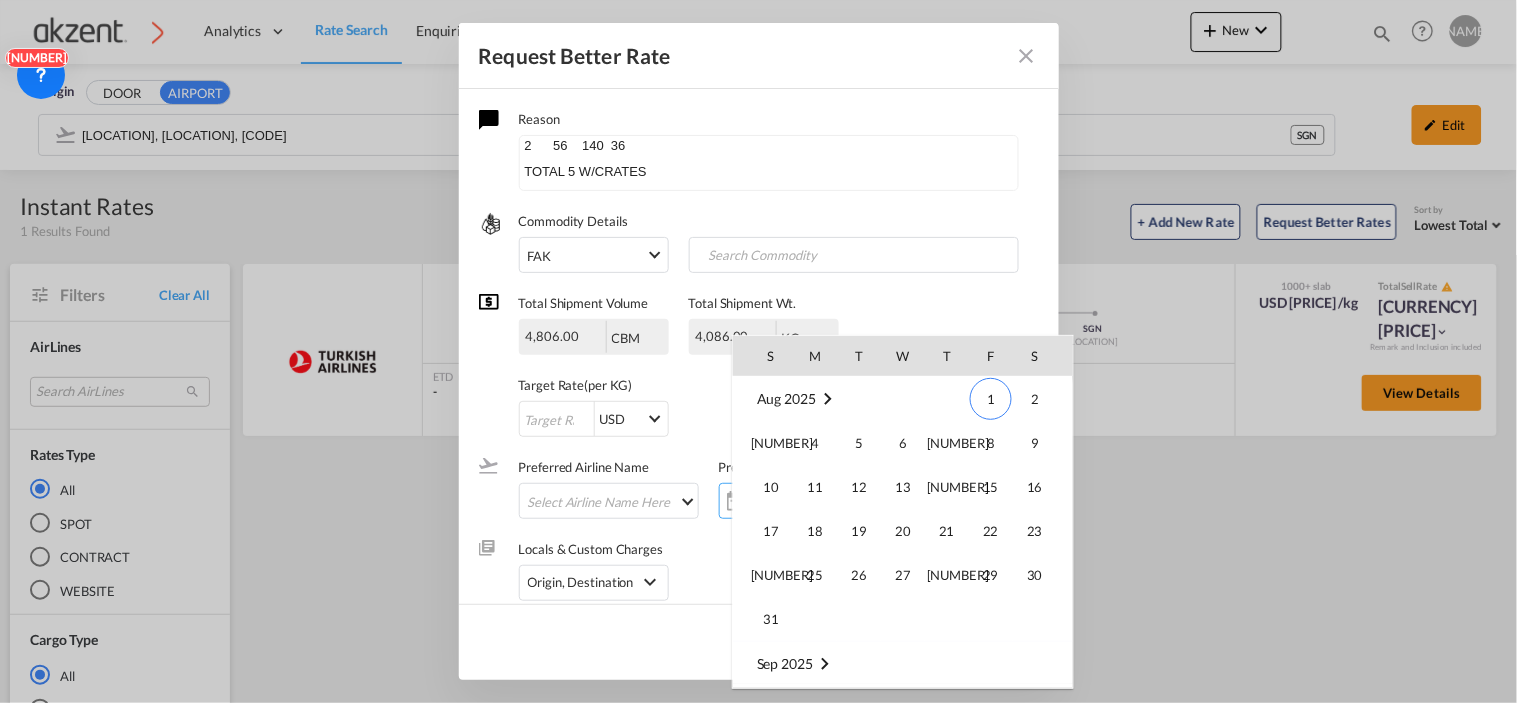 click on "1" at bounding box center (991, 399) 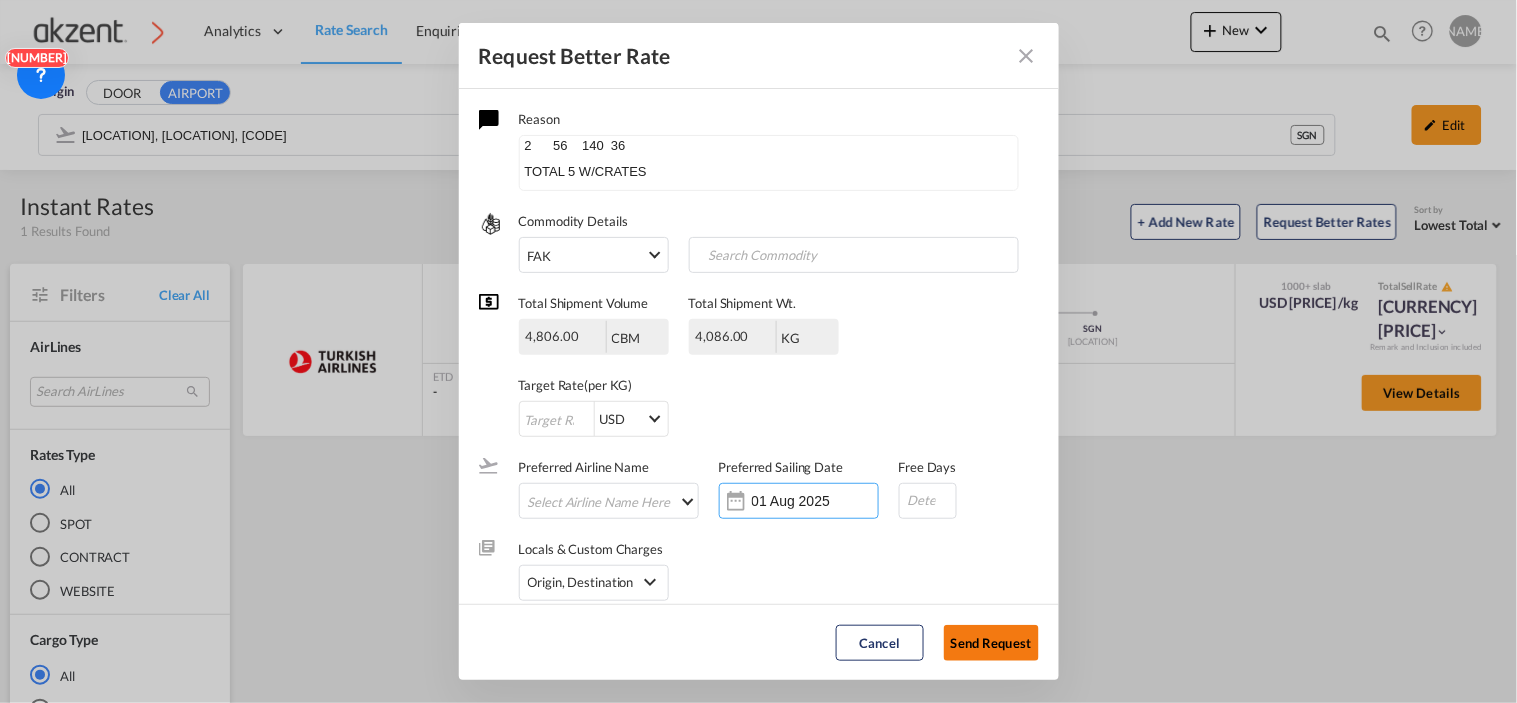 click on "Send Request" at bounding box center (991, 643) 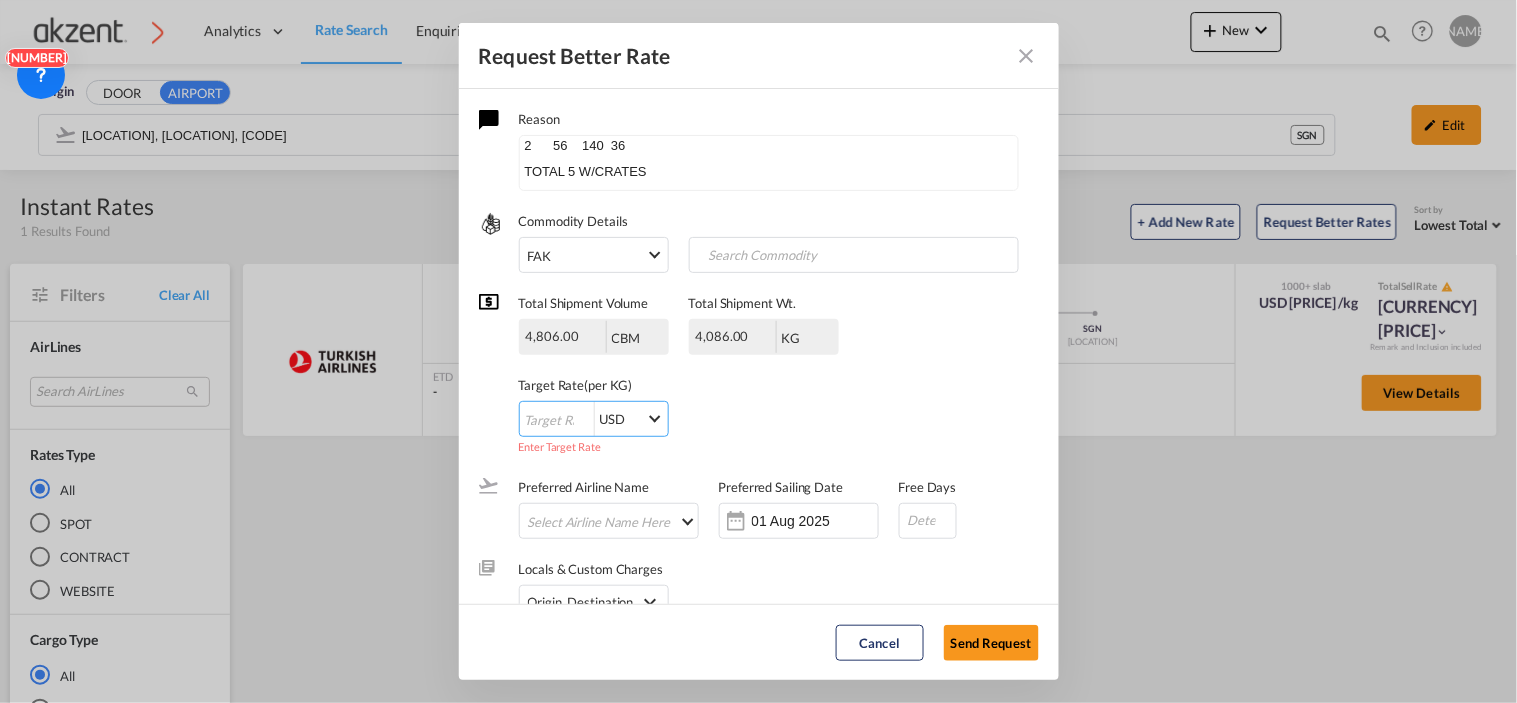 click at bounding box center [557, 420] 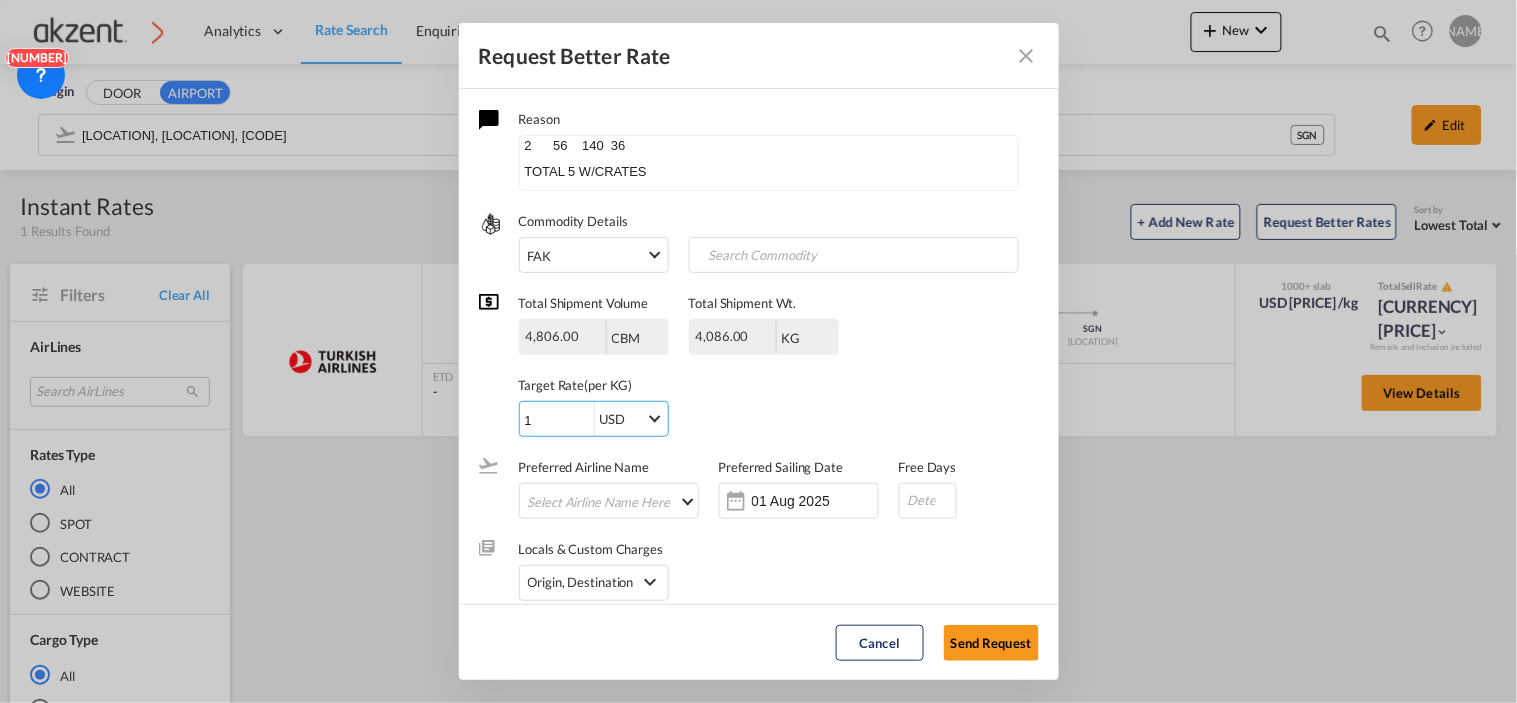 type on "1" 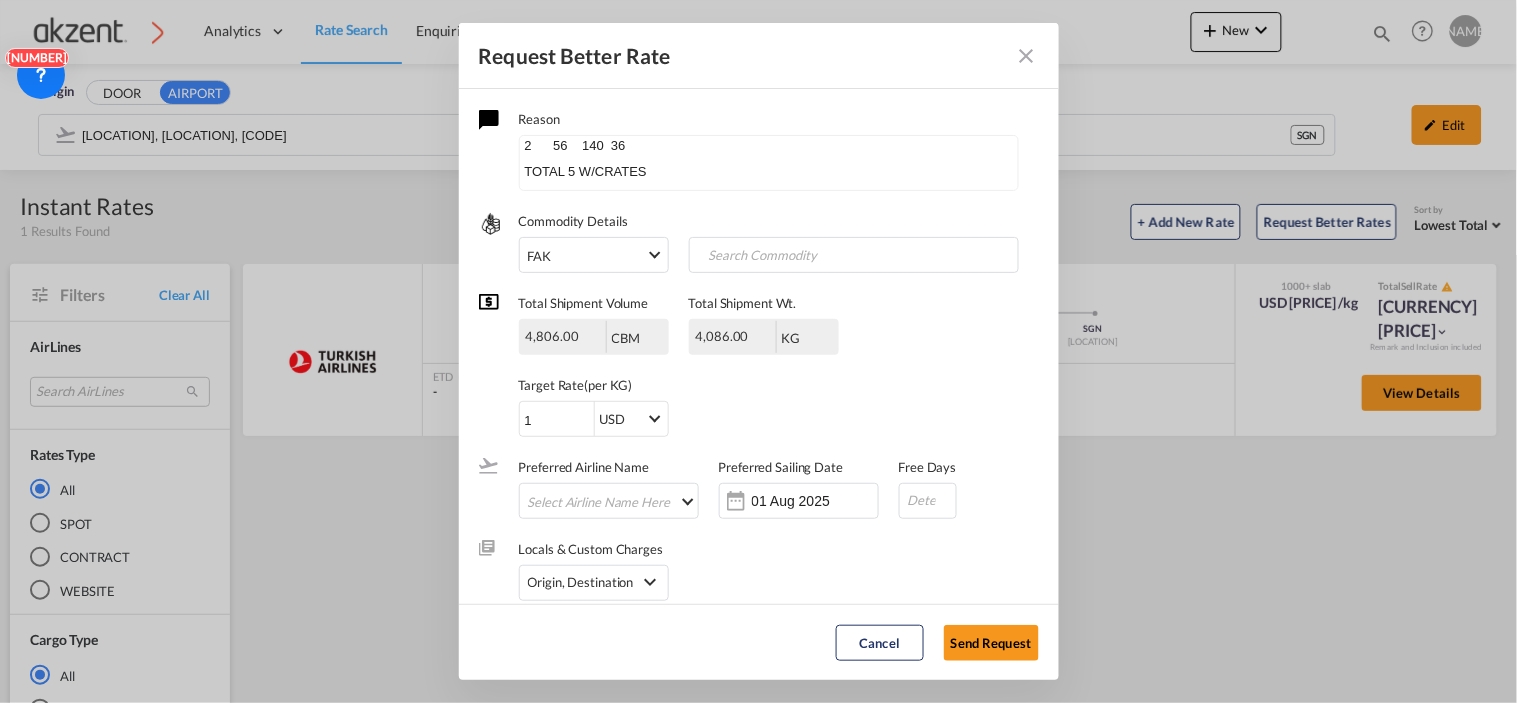 click on "Total Shipment Volume
4,806.00 CBM CBM CFT CBM CFT Total Shipment Wt.
4,086.00 KG KG LB KG LB Target Rate  (per KG)
1
USD AED AFN ALL AMD ANG AOA ARS AUD AWG AZN BAM BBD BDT BGN BHD BIF BMD BND BOB BRL BSD BTN BWP BYN BZD CAD CDF CHF CLP CNY COP CRC CUC CUP CVE CZK DJF DKK DOP DZD EGP ERN ETB EUR FJD FKP FOK GBP GEL GGP GHS GIP GMD GNF GTQ GYD HKD HNL HRK HTG HUF IDR ILS IMP INR IQD IRR ISK JMD JOD JPY KES KGS KHR KID KMF KRW KWD KYD KZT LAK LBP LKR LRD LSL LYD MAD MDL MGA MKD MMK MNT MOP MRU MUR MVR MWK MXN MYR MZN NAD NGN NIO NOK NPR NZD OMR PAB PEN PGK PHP PKR PLN PYG QAR RON RSD RUB RWF SAR SBD SCR SDG SEK SGD SHP SLL SOS SRD SSP STN SYP SZL THB TJS TMT TND TOP TRY TTD TVD TWD TZS UAH UGX USD UYU UZS VES VND VUV WST XAF XCD XDR XOF XPF YER ZAR ZMW" at bounding box center [759, 355] 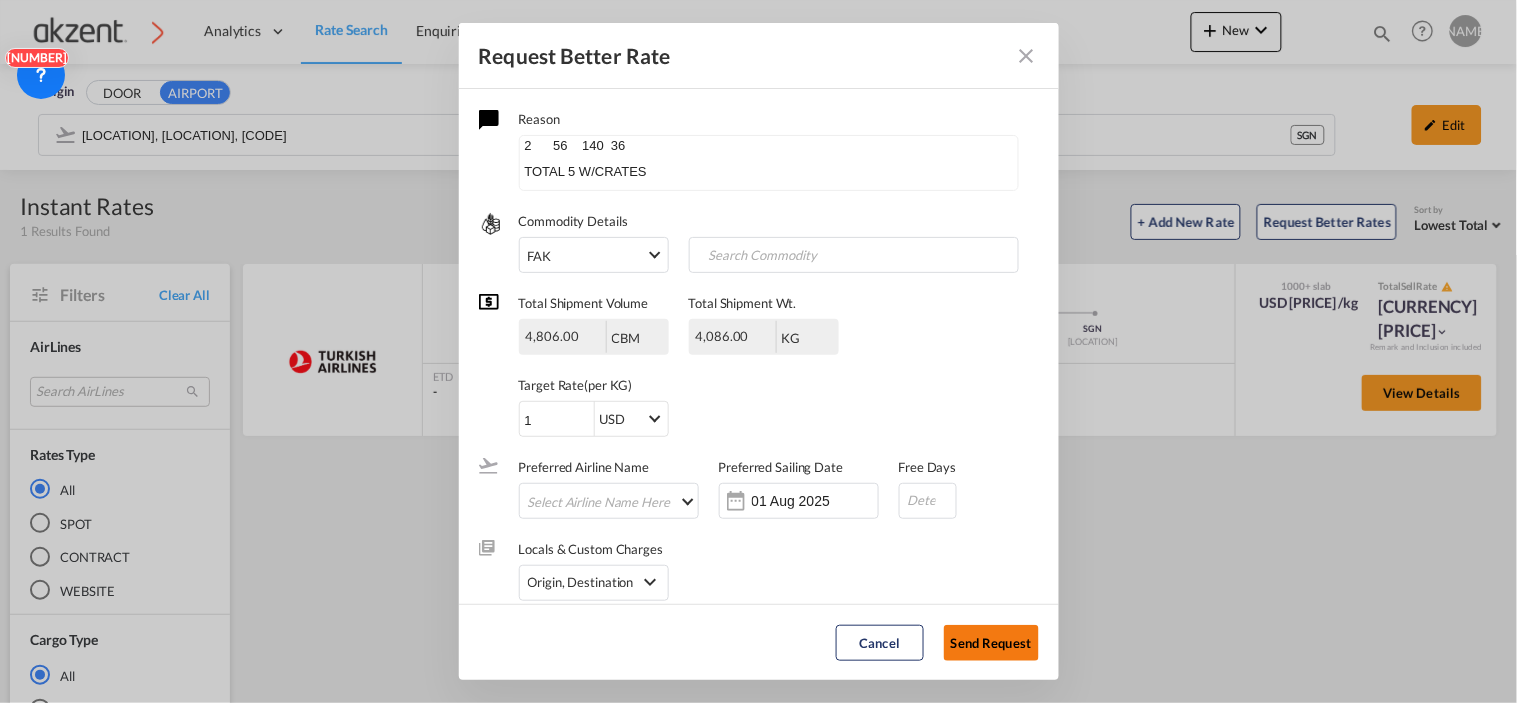 click on "Send Request" at bounding box center [991, 643] 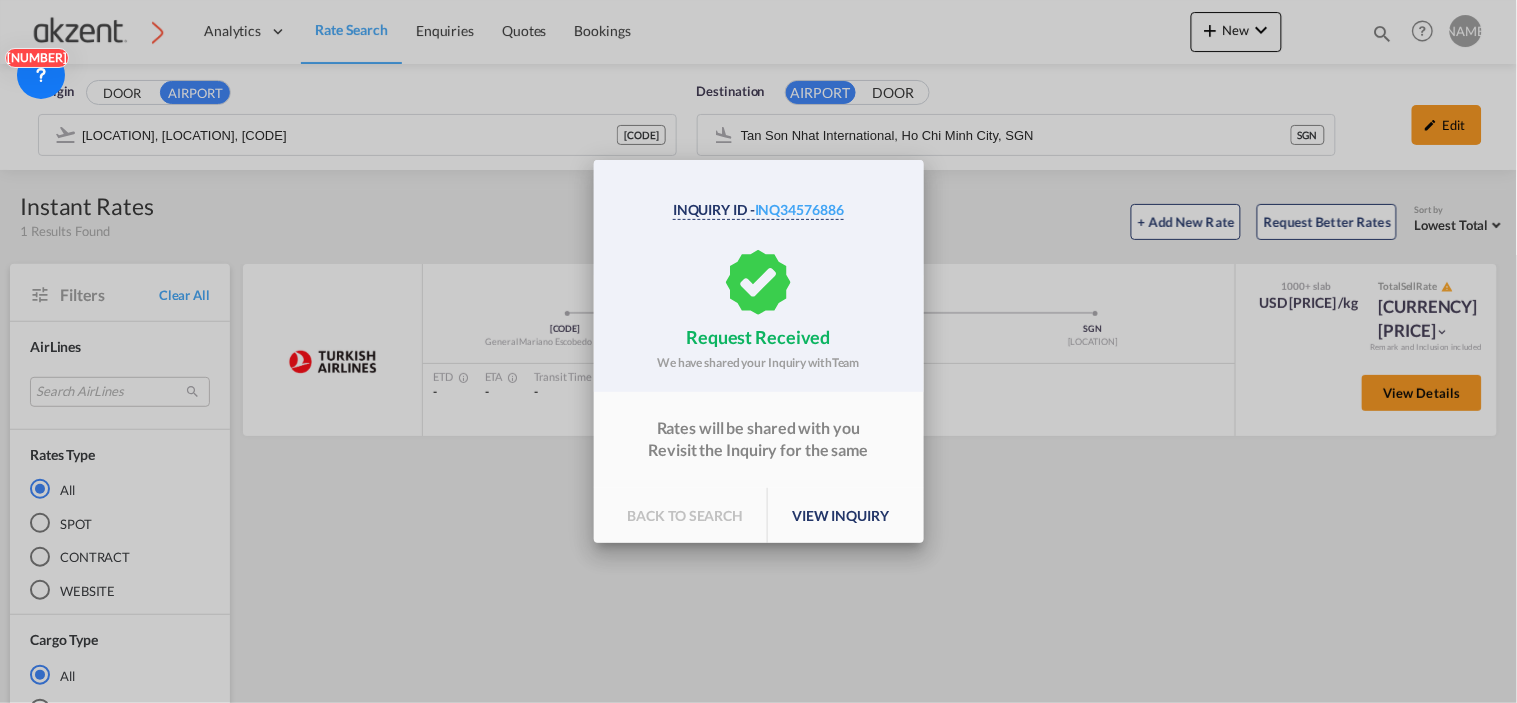 click on "view inquiry" at bounding box center [840, 516] 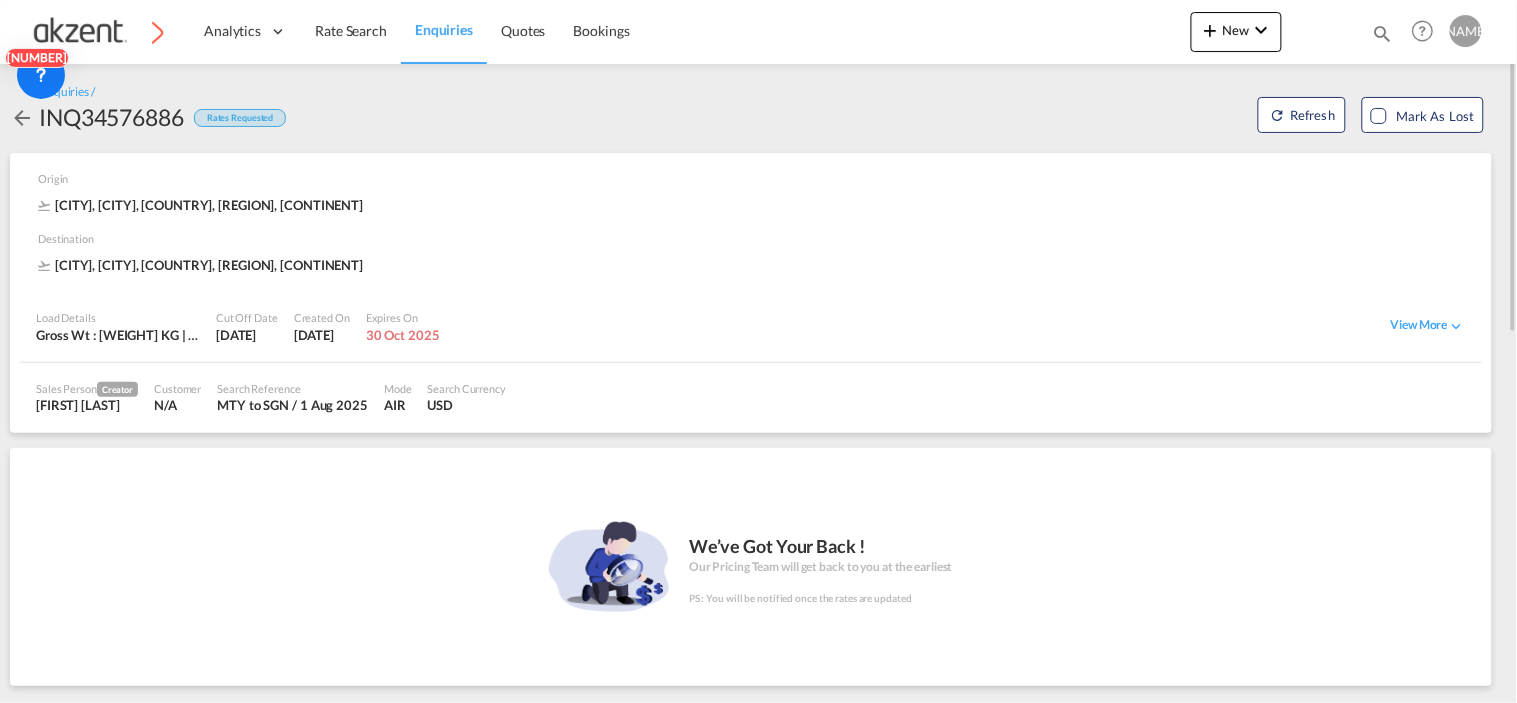 click at bounding box center [1383, 33] 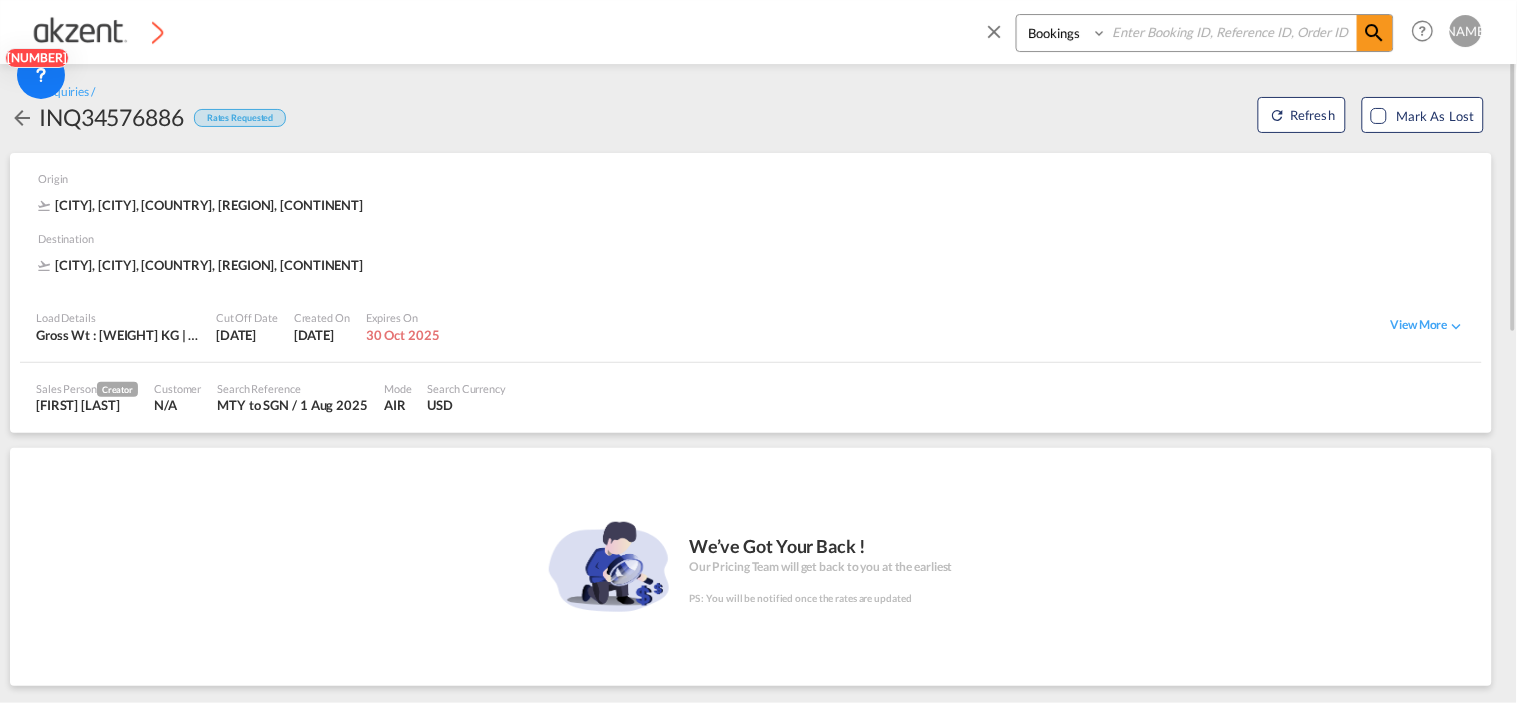 click at bounding box center (1232, 32) 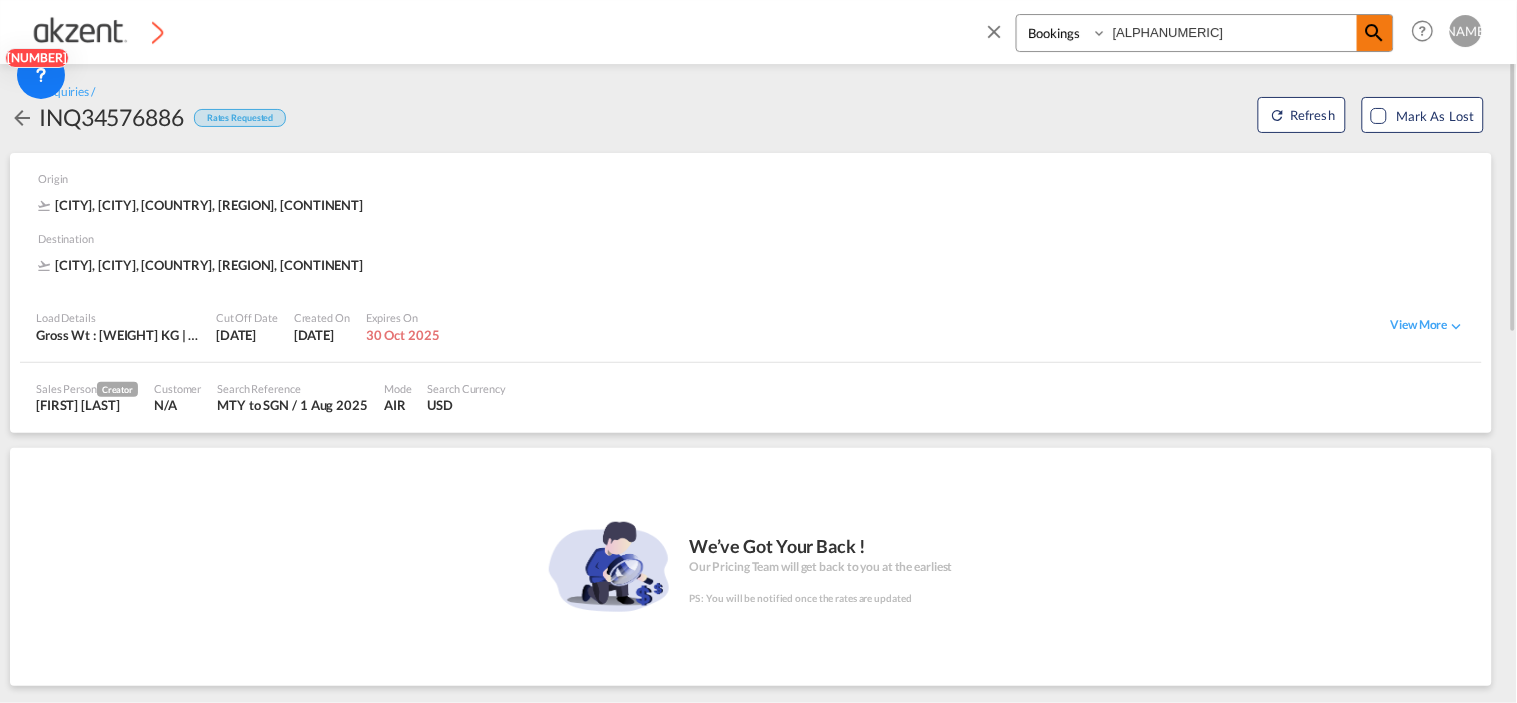 type on "[ALPHANUMERIC]" 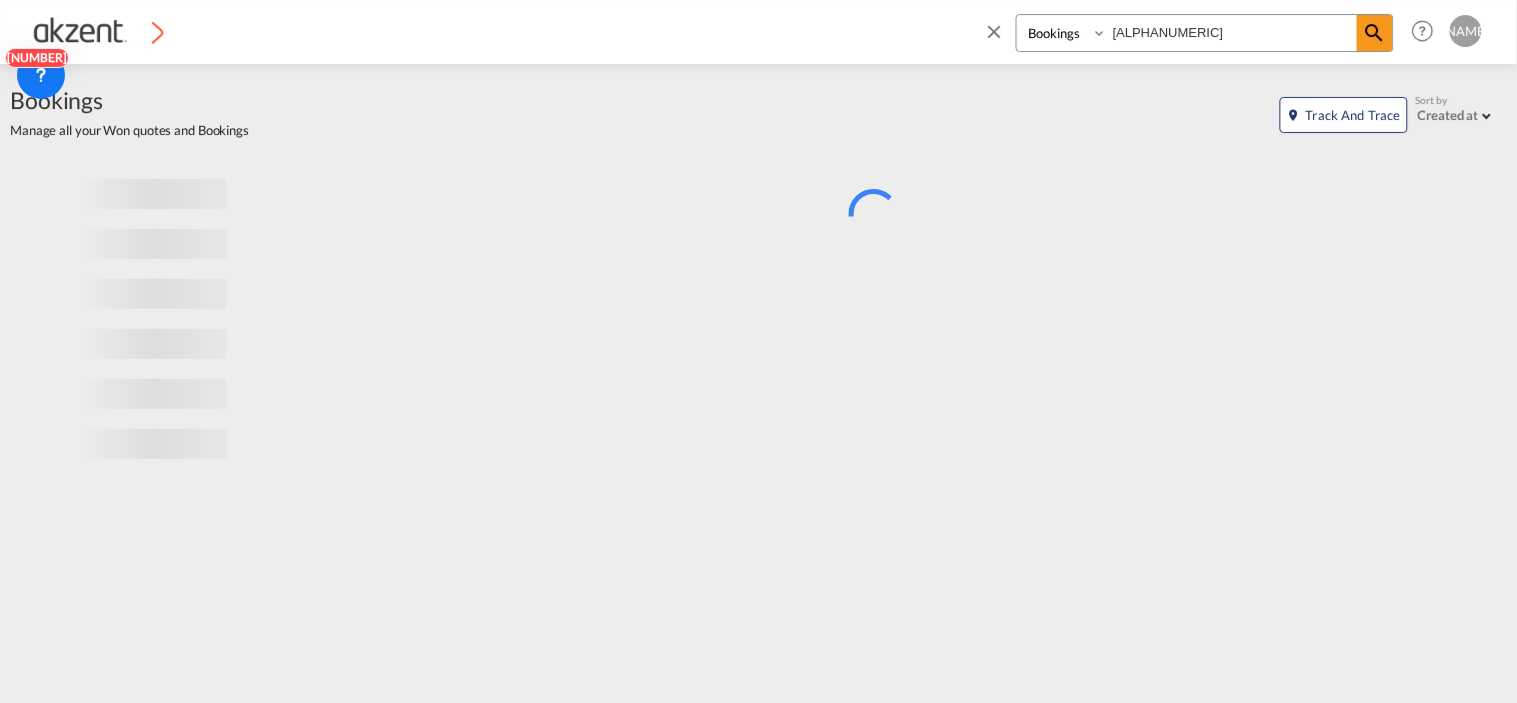 click on "Bookings Quotes Enquiries" at bounding box center [1064, 33] 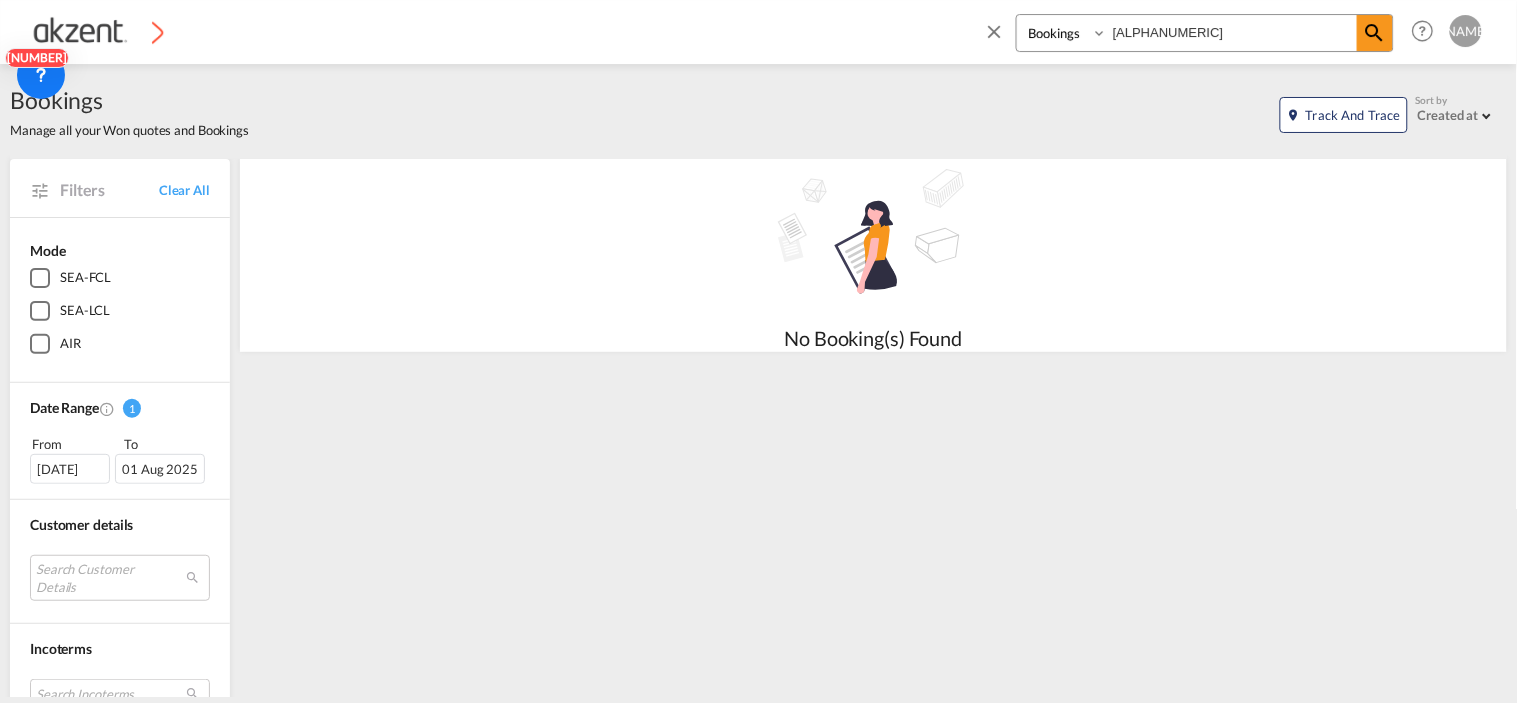 select on "Quotes" 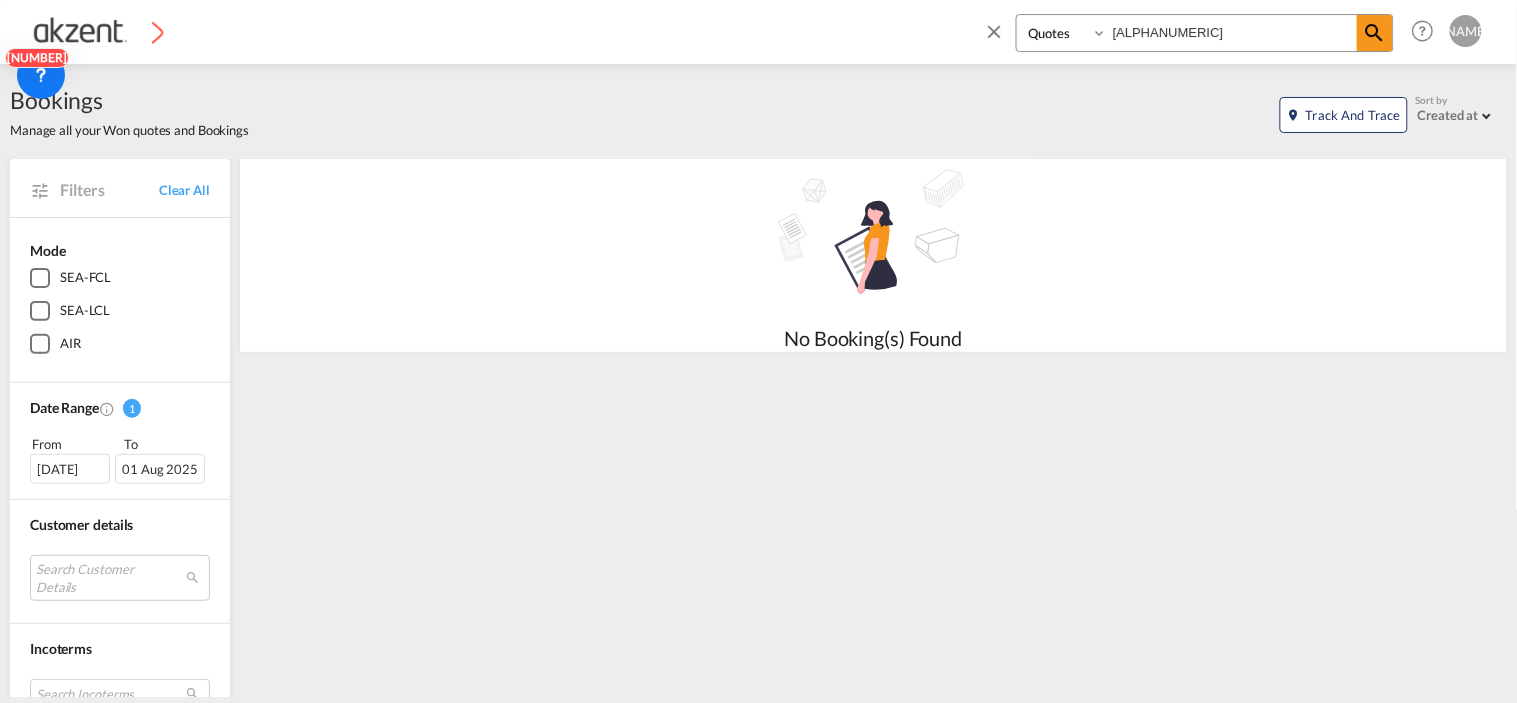 click on "Bookings Quotes Enquiries" at bounding box center (1064, 33) 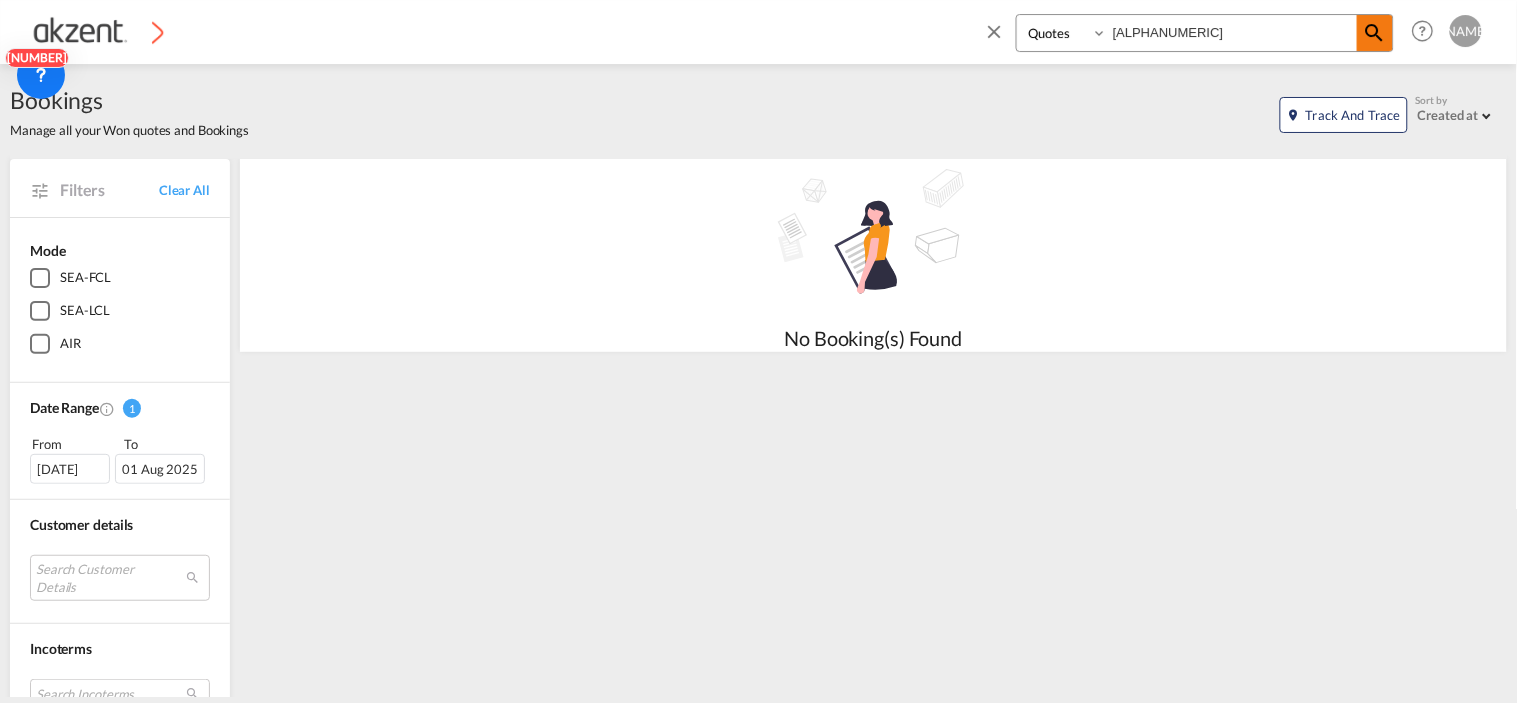 click at bounding box center [1375, 33] 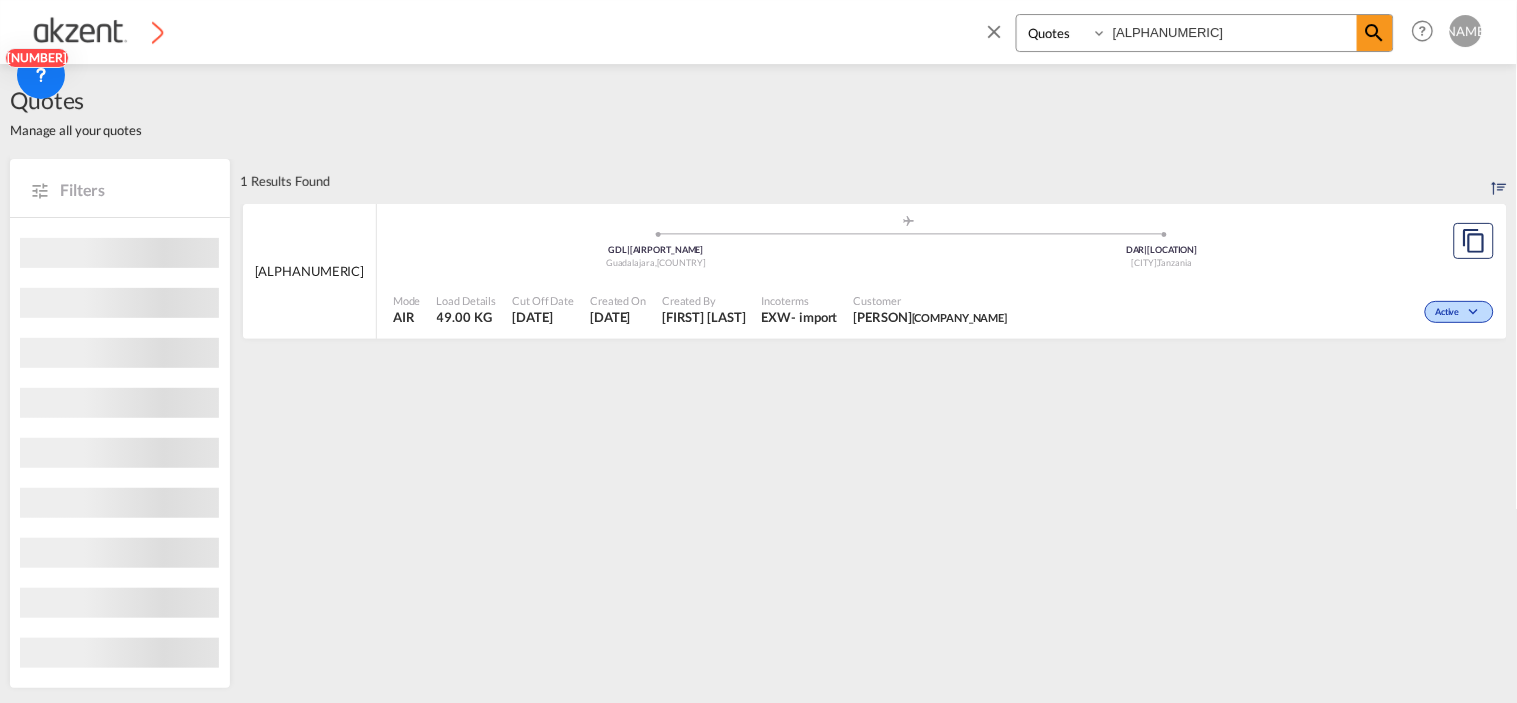 click on "Incoterms" at bounding box center [800, 300] 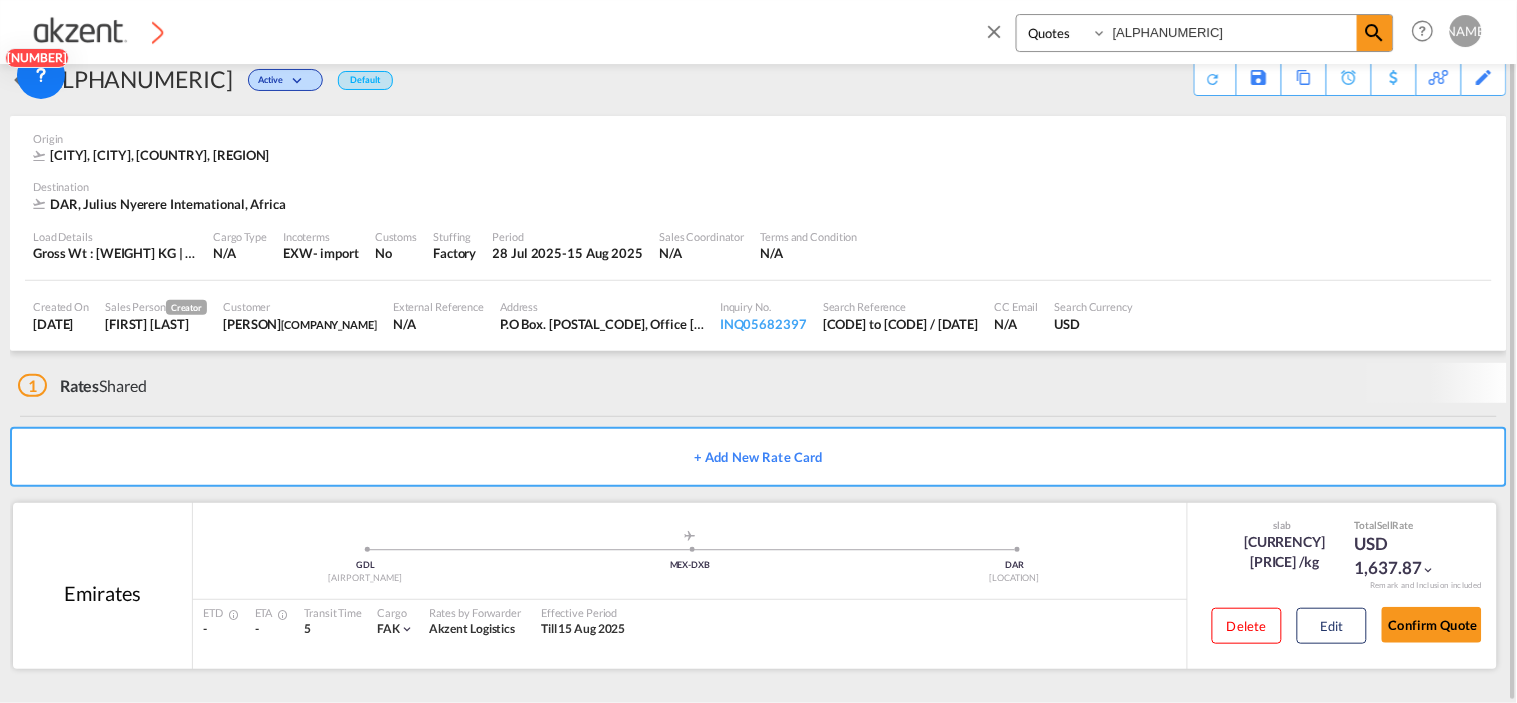 scroll, scrollTop: 25, scrollLeft: 0, axis: vertical 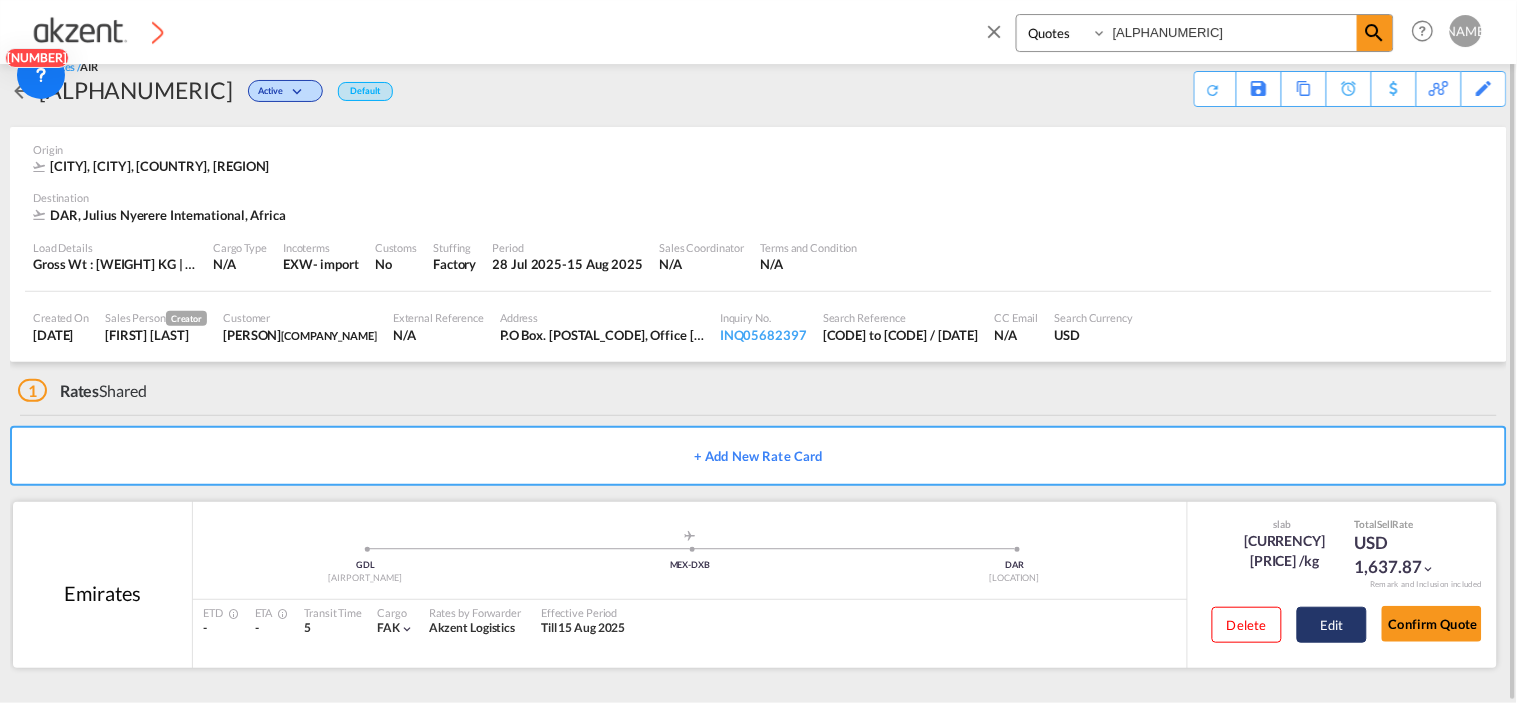click on "Edit" at bounding box center (1332, 625) 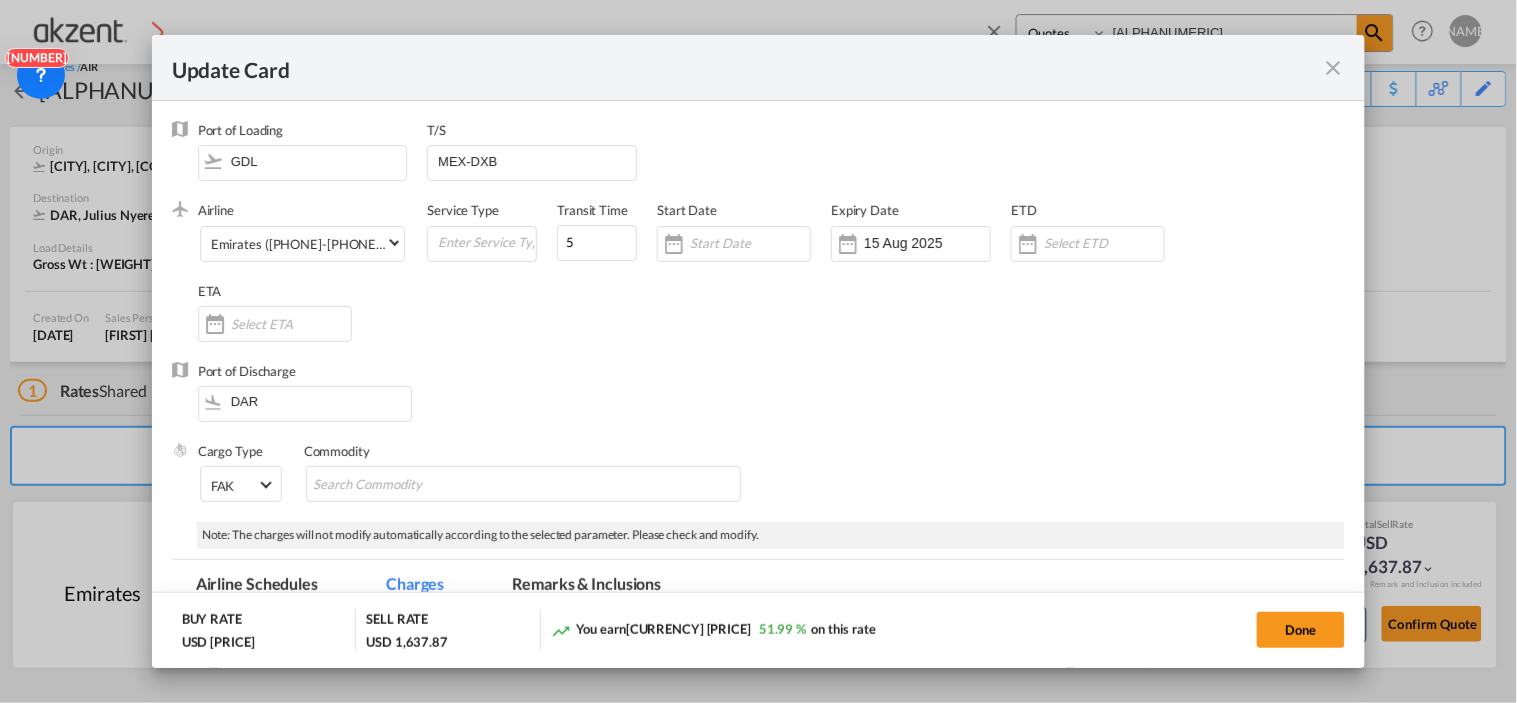 select on "chargeable_weight" 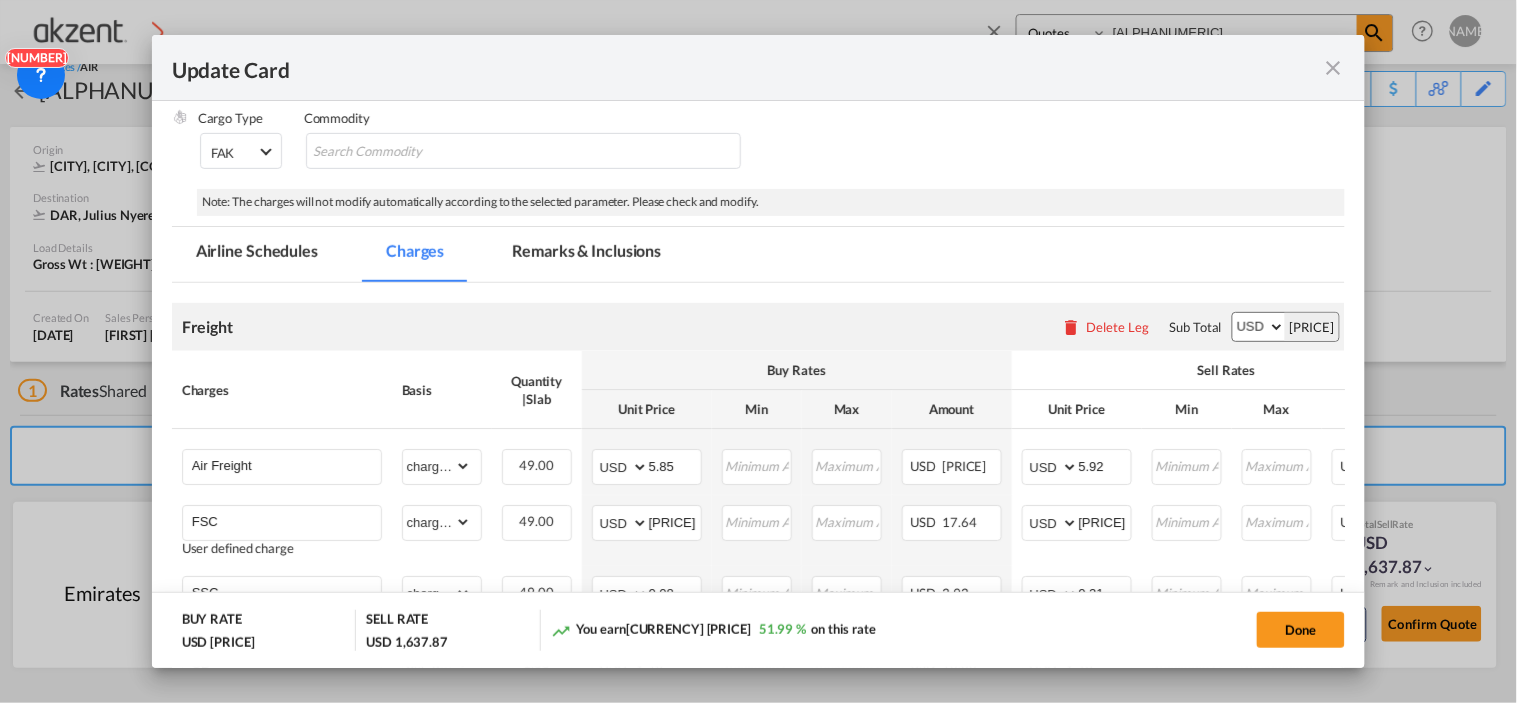 scroll, scrollTop: 444, scrollLeft: 0, axis: vertical 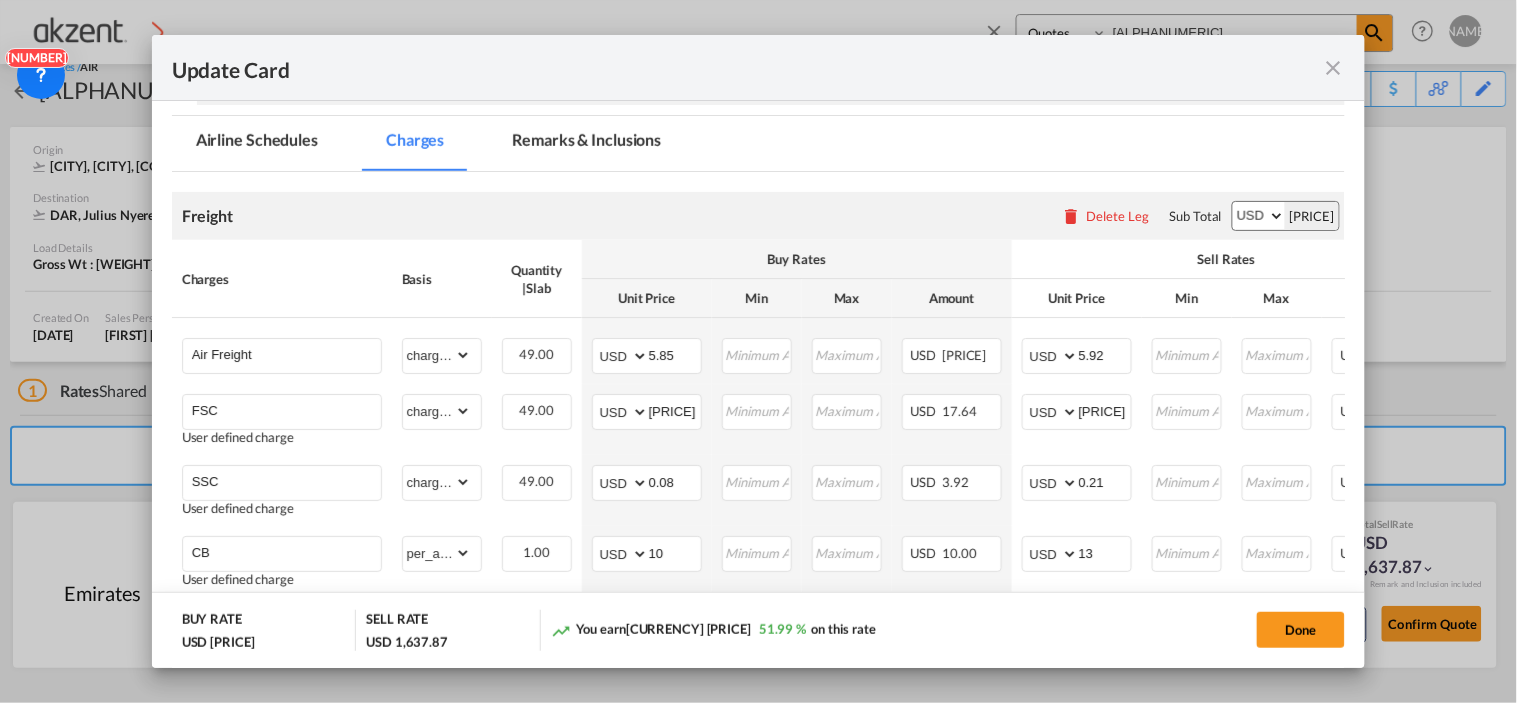 click on "Update Card
Port of Loading
GDL
T/S
MEX-DXB
.a{fill:#aaa8ad;} Airline
Emirates (370-EK-176-AE / -)
AIR EXPRESS S.A. (1166- / -)
CMA CGM Air Cargo (1140-2C / -)
DDWL Logistics (1138-AU / -)
Fast Logistics (1150-AE / -)
NFS Airfreight (1137-NL / -)
PROAIR (1135-DE / -)
Transportdeal WW (1141-SE / -)
21 Air LLC (964-2I*-681-US / 681)
40-Mile Air, Ltd. (145-Q5* / -)
8165343 Canada Inc. dba Air Canada Rouge (164-RV / -)
9 Air Co Ltd (793-AQ-902-CN / 902)
9G Rail Limited (1101-9G* / -)
A.P.G. Distribution System (847-A1 / -)
AB AVIATION (821-Y6 / -)
ABC Aerolineas S.A. de C.V. (935-4O*-837-MX / 837)
ABSA  -  Aerolinhas Brasileiras S.A dba LATAM Cargo Brasil (95-M3-549-BR / 549)
ABX Air, Inc. (32-GB-832-US / 832)
AccesRail and Partner Railways (772-9B* / -)
ACE Belgium Freighters S.A. (222-X7-744-BE / 744)
ACP fly (1147-PA / -)
ACT Havayollari A.S. (624-9T*-556-TR / 556)
(- / -) 5" at bounding box center (758, 351) 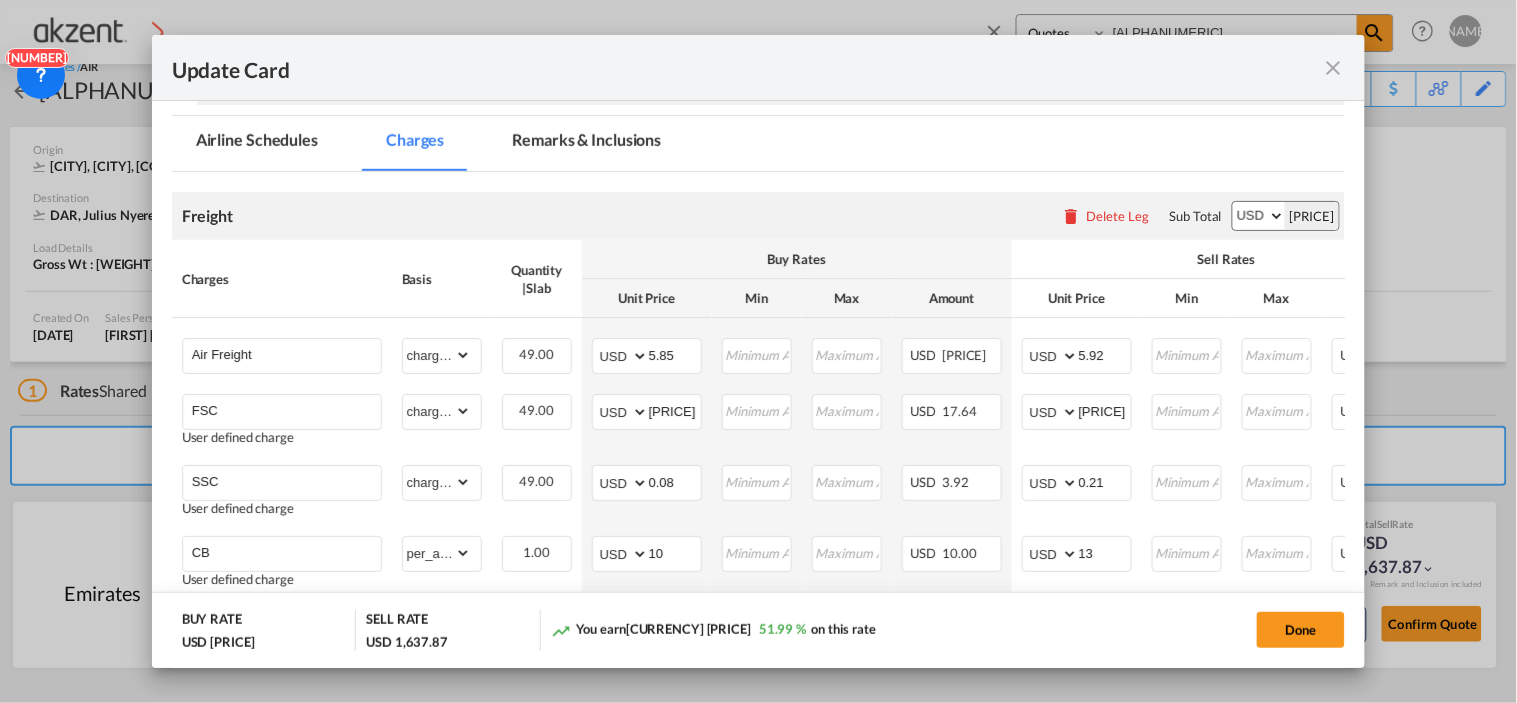 click at bounding box center (1333, 68) 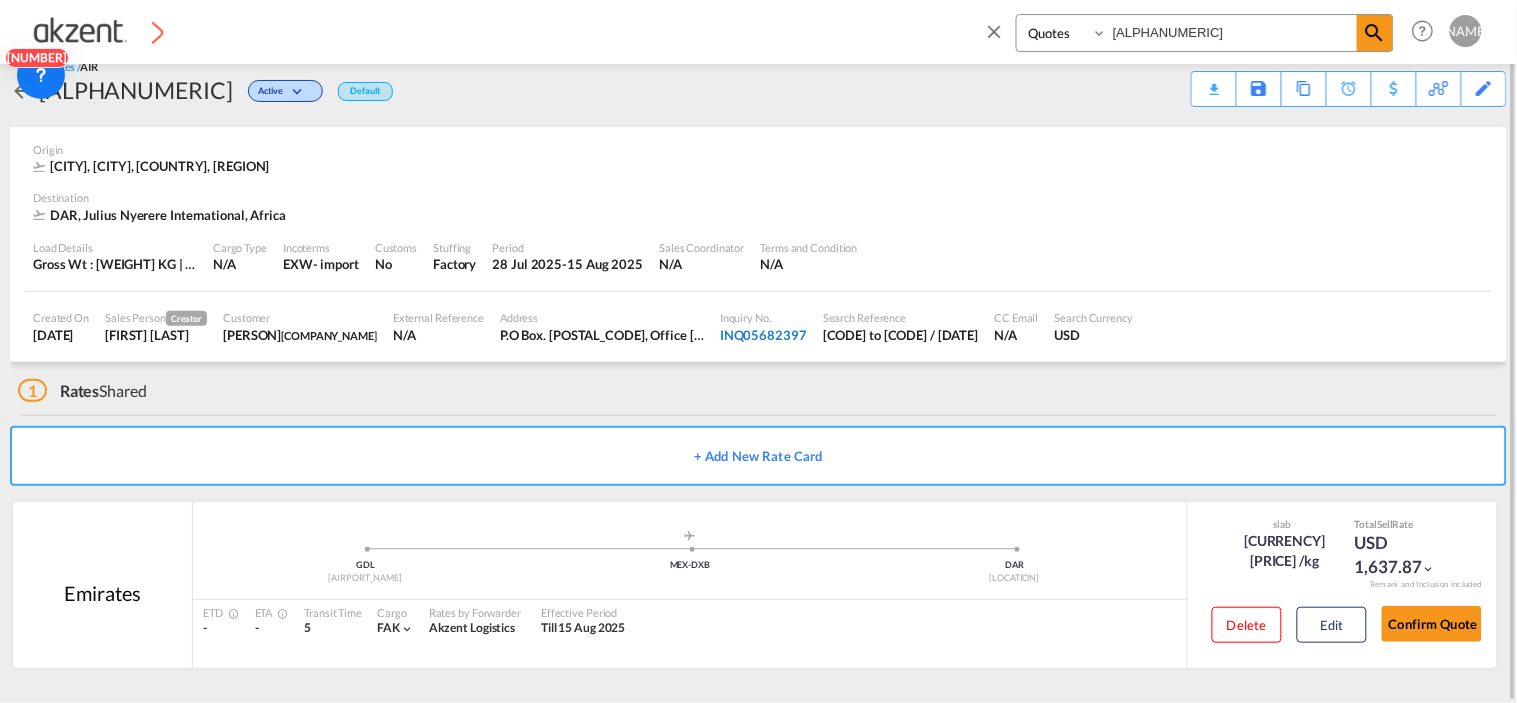 click on "INQ05682397" at bounding box center (763, 335) 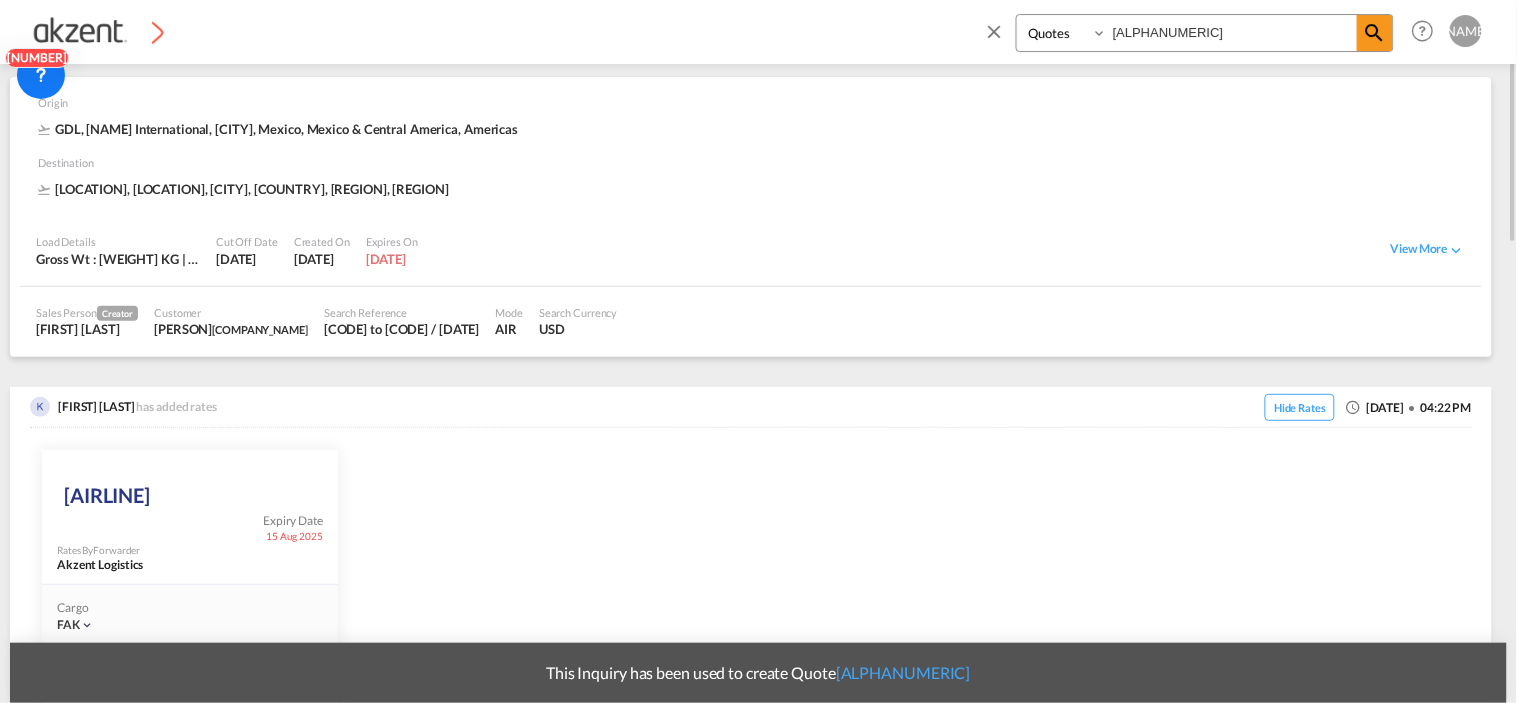 scroll, scrollTop: 0, scrollLeft: 0, axis: both 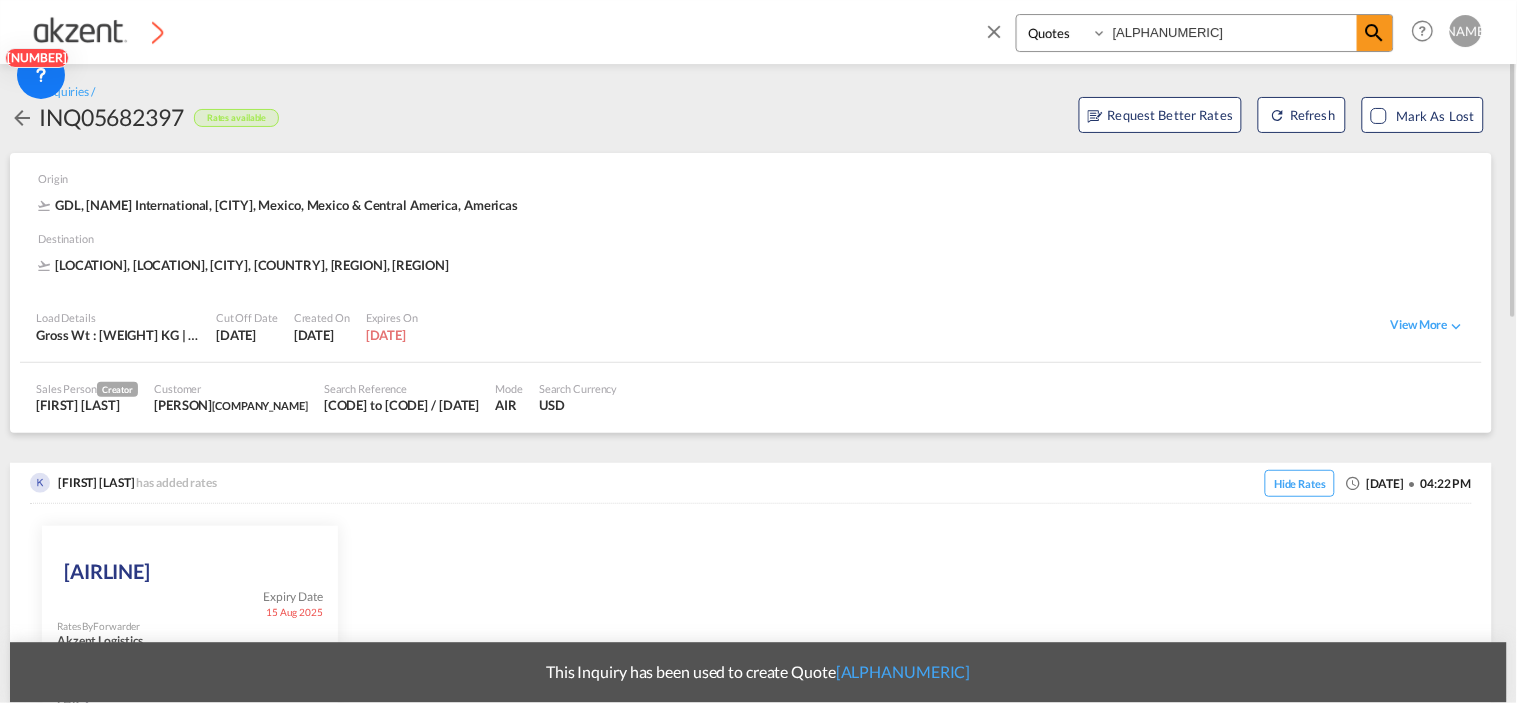 click on "Turkish Airlines Inc.
Expiry Date
15 Aug 2025
Rates By
Forwarder
Akzent Logistics
Cargo
FAK  |
Service Type
N/A
slab USD
0.00
per KG
Freight
USD 0.00
Origin Charges
USD 0.00
Total Cost
USD 0.00
VIEW DETAILS
ADD TO QUOTE" at bounding box center [751, 774] 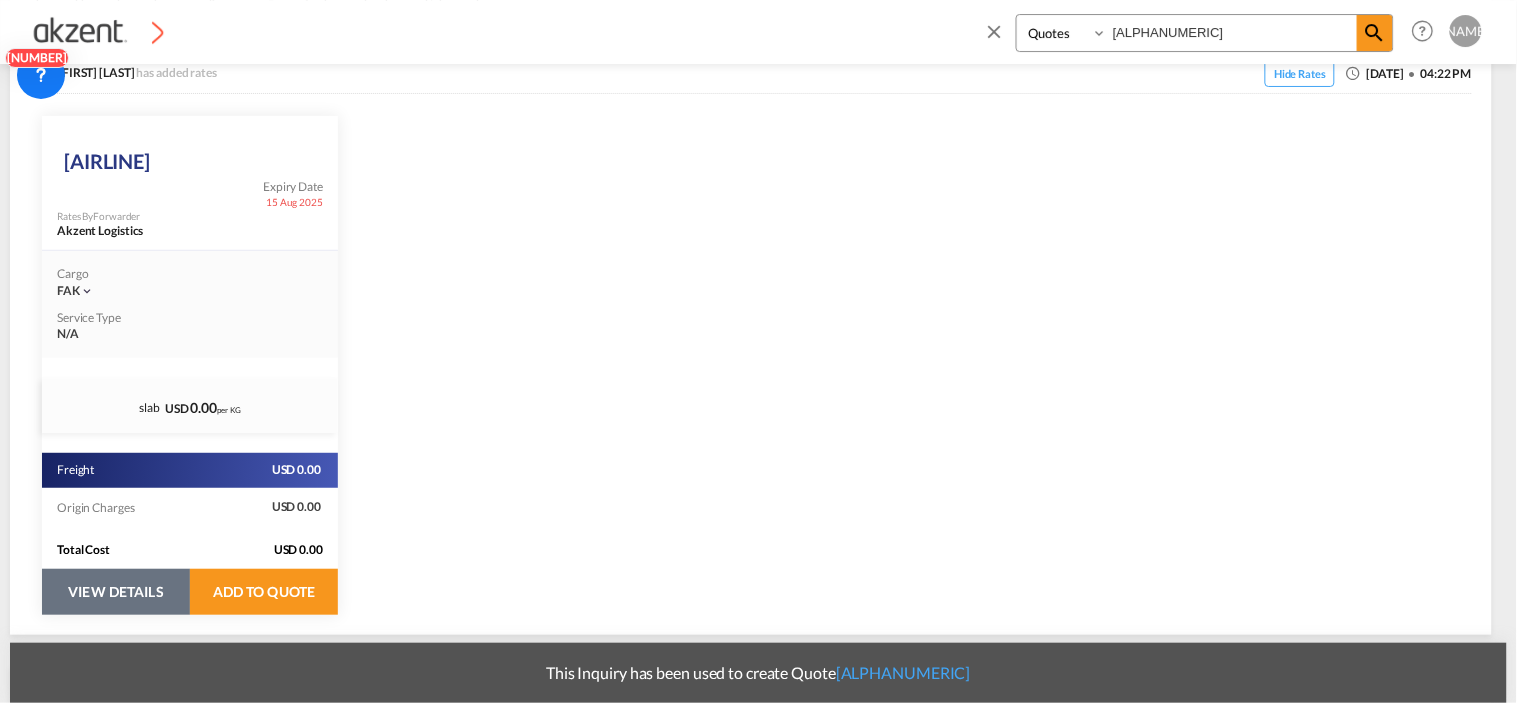 scroll, scrollTop: 0, scrollLeft: 0, axis: both 